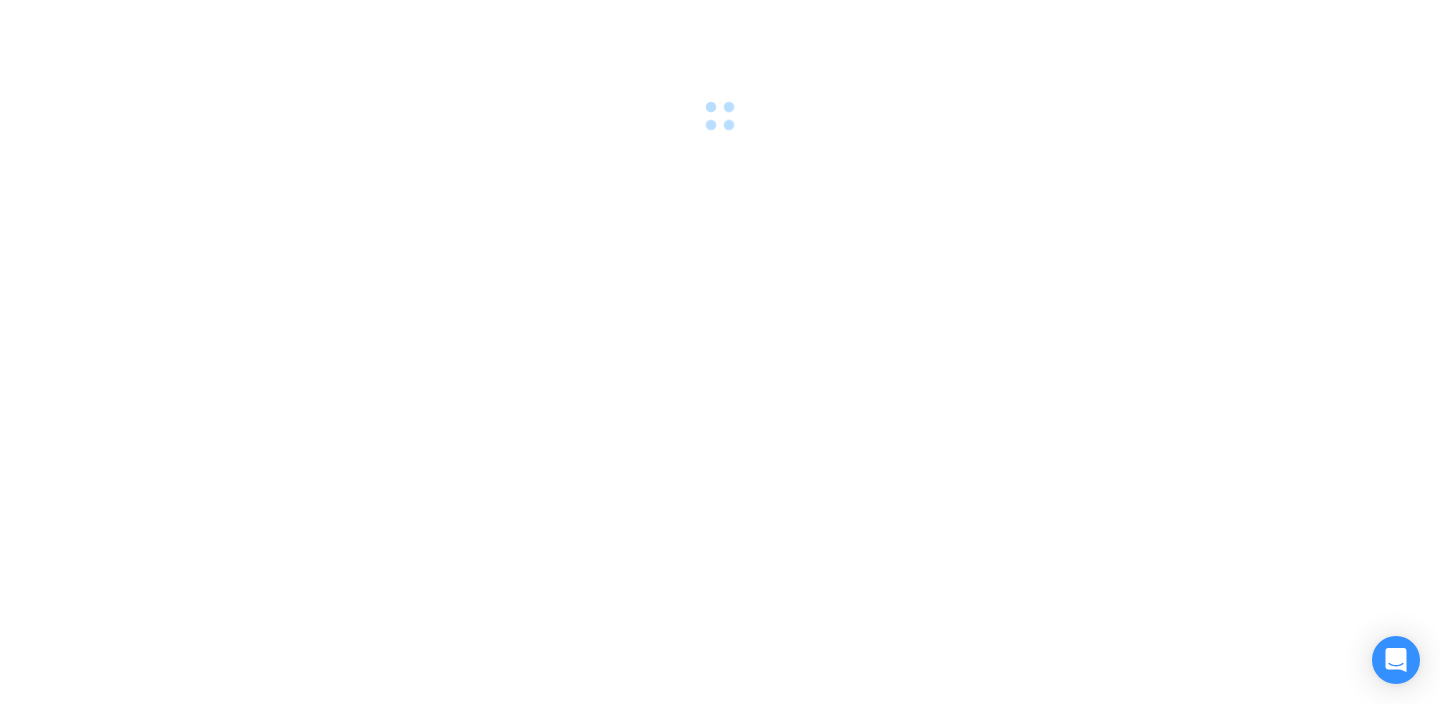 scroll, scrollTop: 0, scrollLeft: 0, axis: both 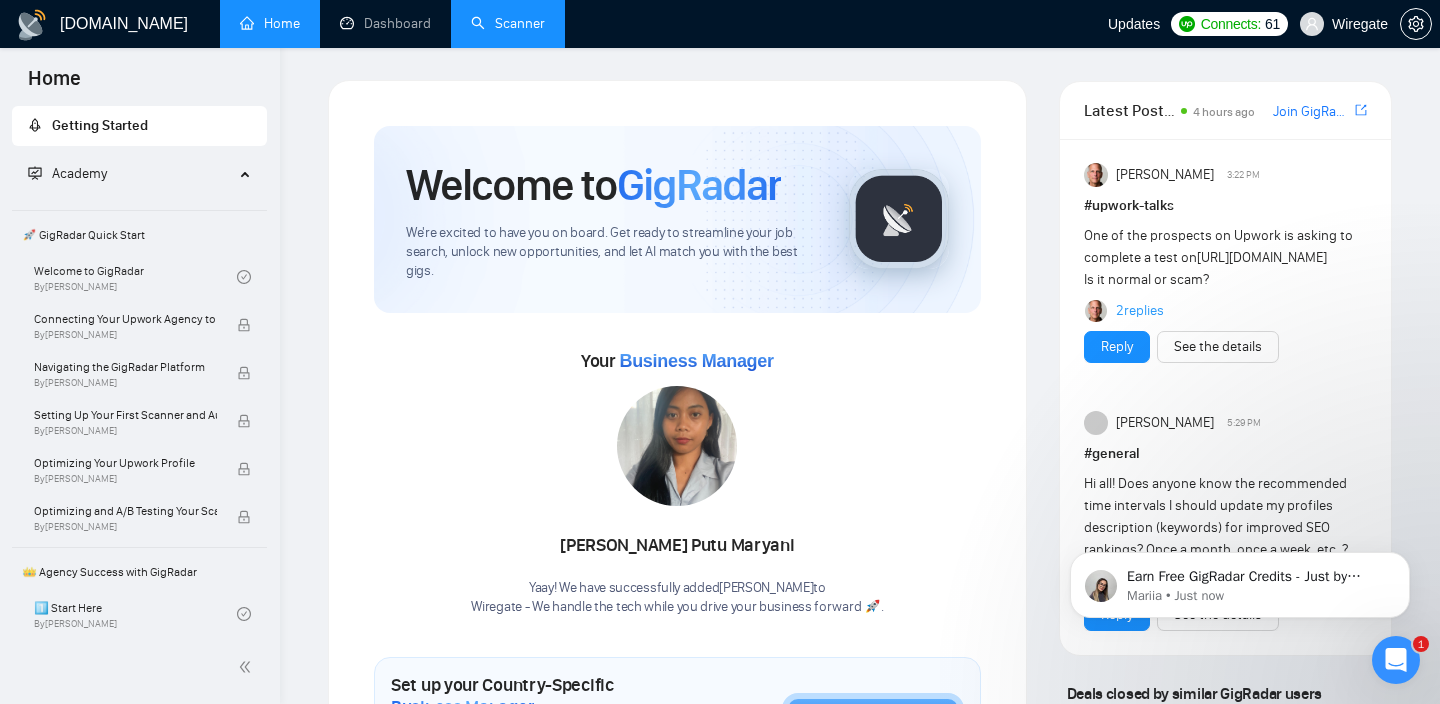 click on "Scanner" at bounding box center (508, 23) 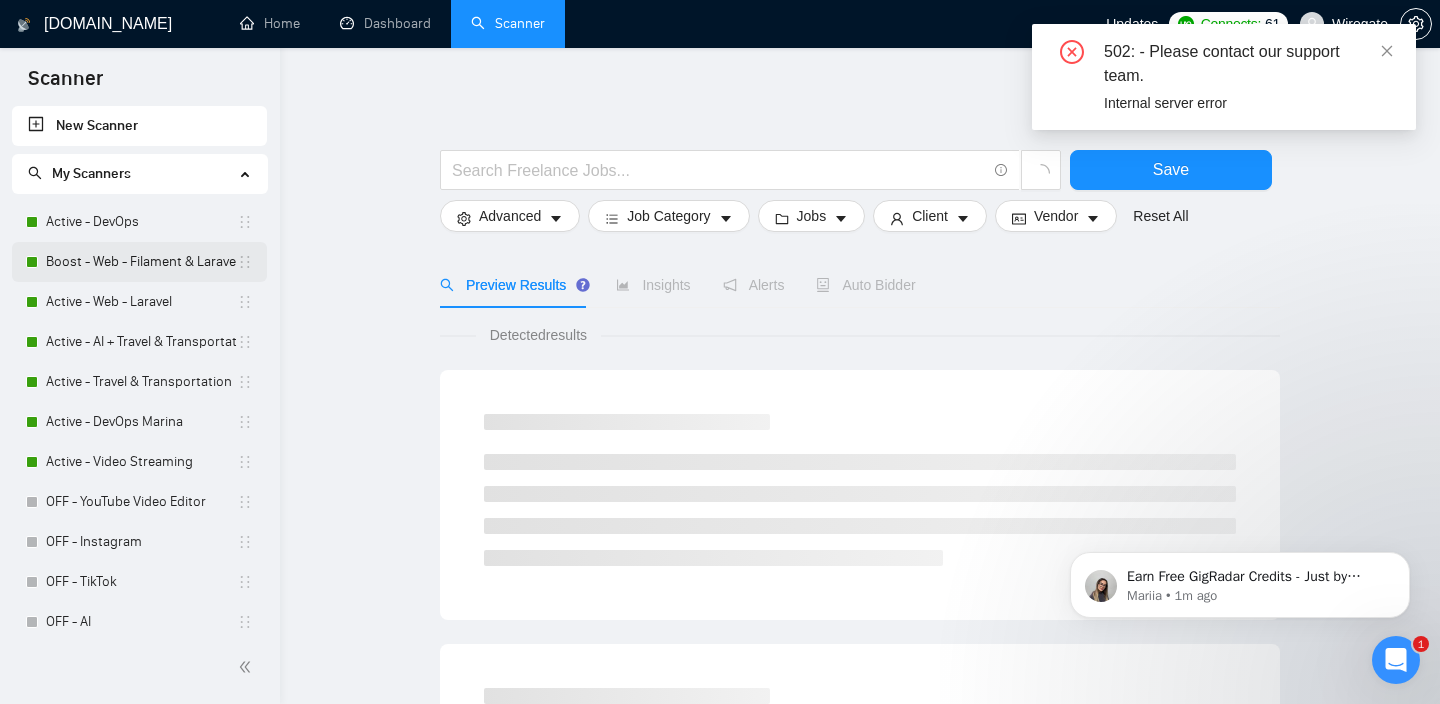 click on "Boost - Web - Filament & Laravel" at bounding box center (141, 262) 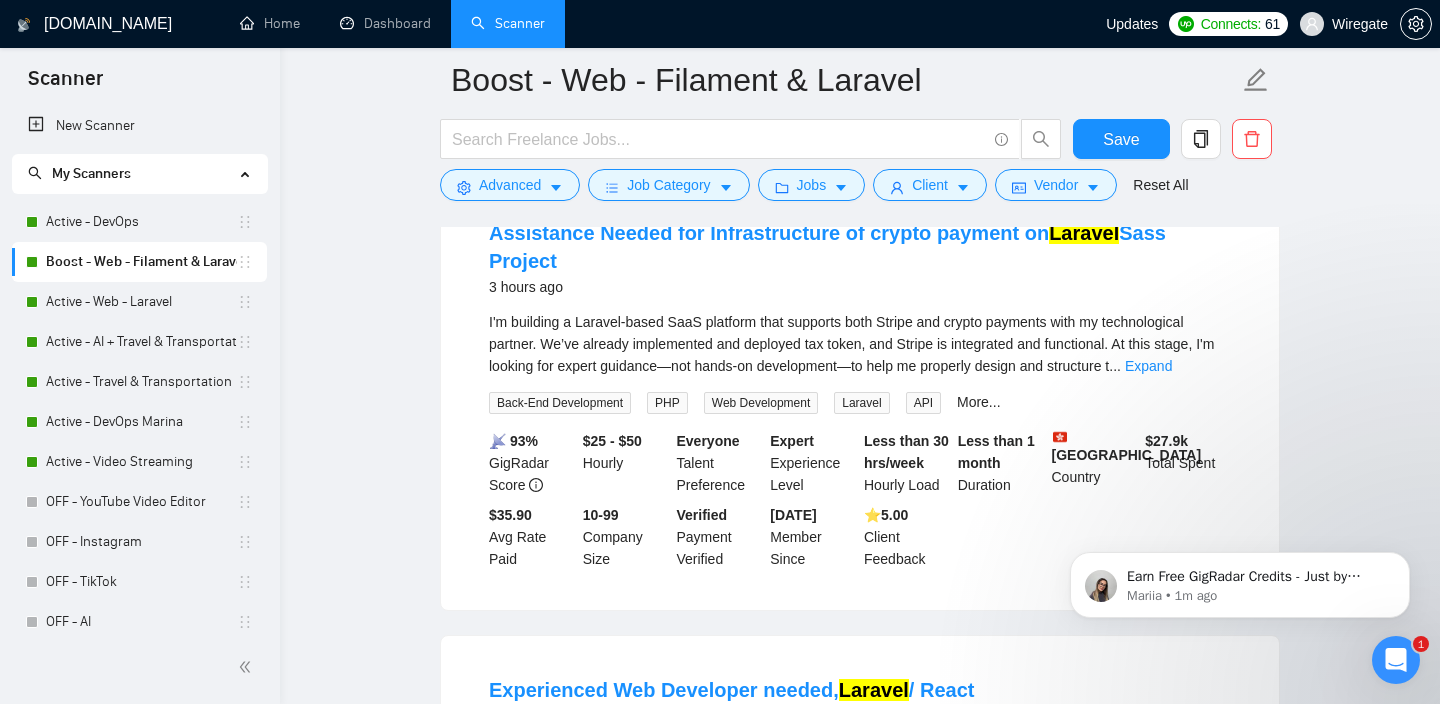 scroll, scrollTop: 258, scrollLeft: 0, axis: vertical 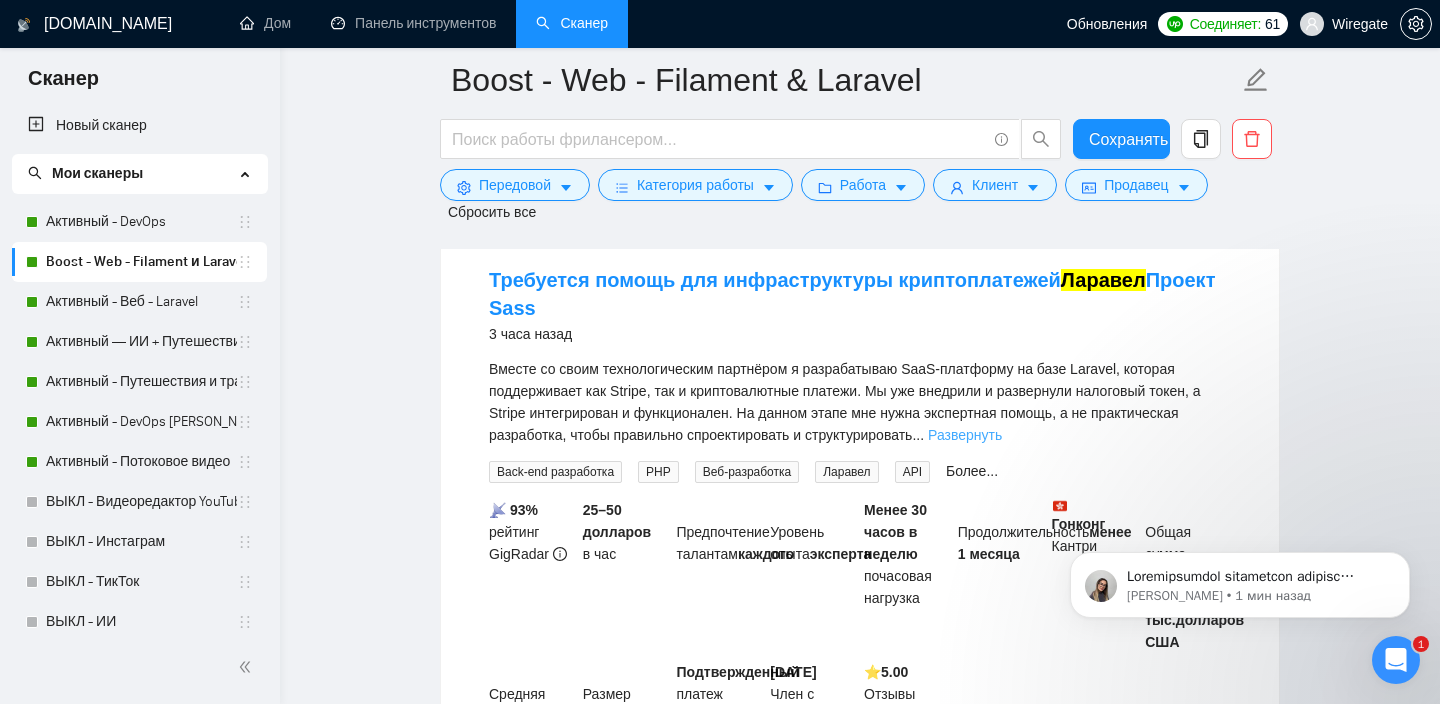 click on "Развернуть" at bounding box center (965, 435) 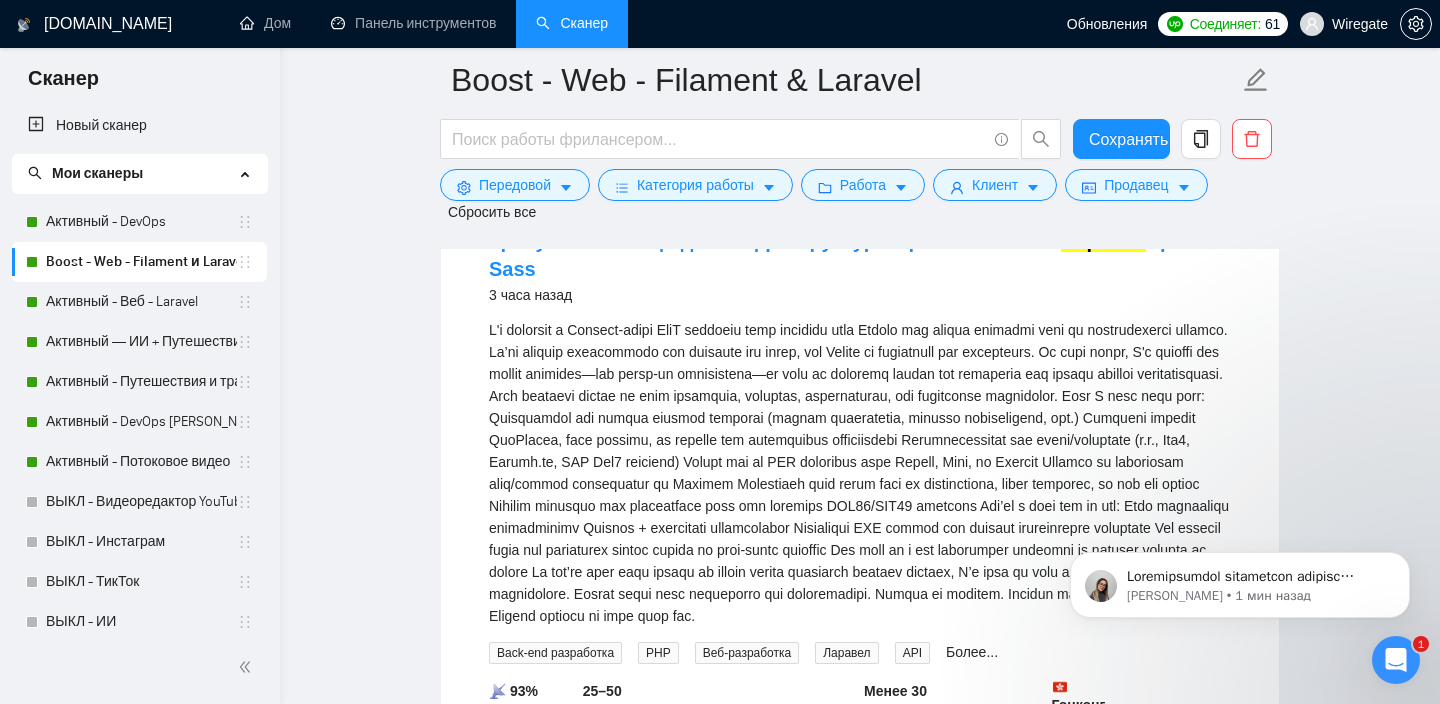 scroll, scrollTop: 249, scrollLeft: 0, axis: vertical 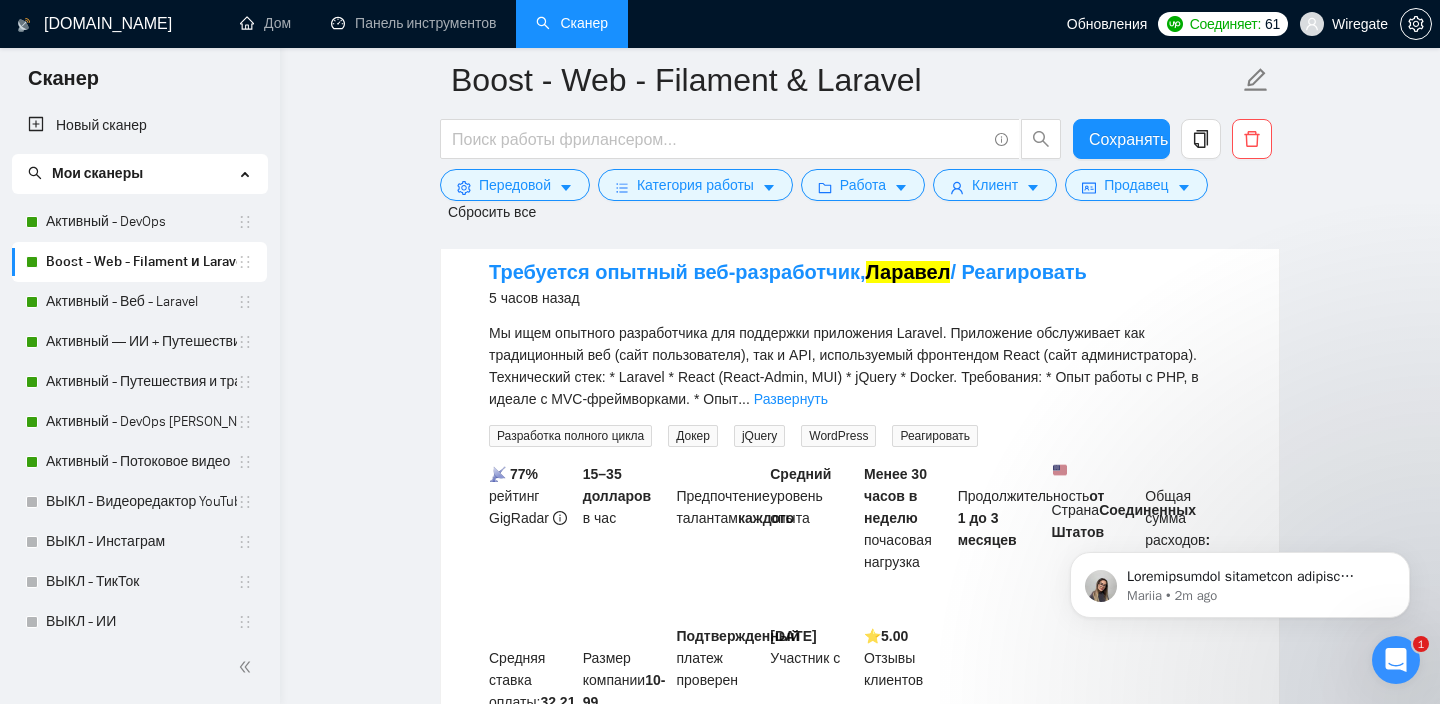 click on "Развернуть" at bounding box center (791, 399) 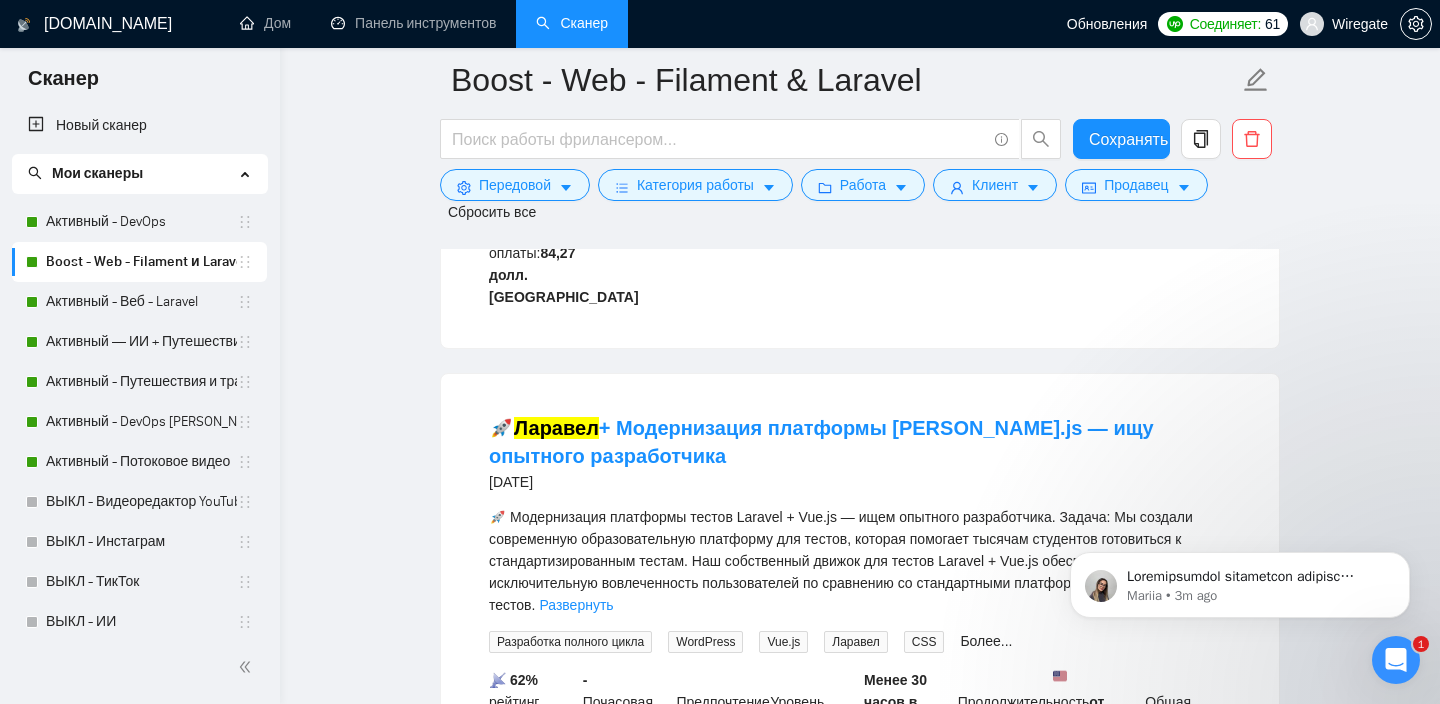 scroll, scrollTop: 4607, scrollLeft: 0, axis: vertical 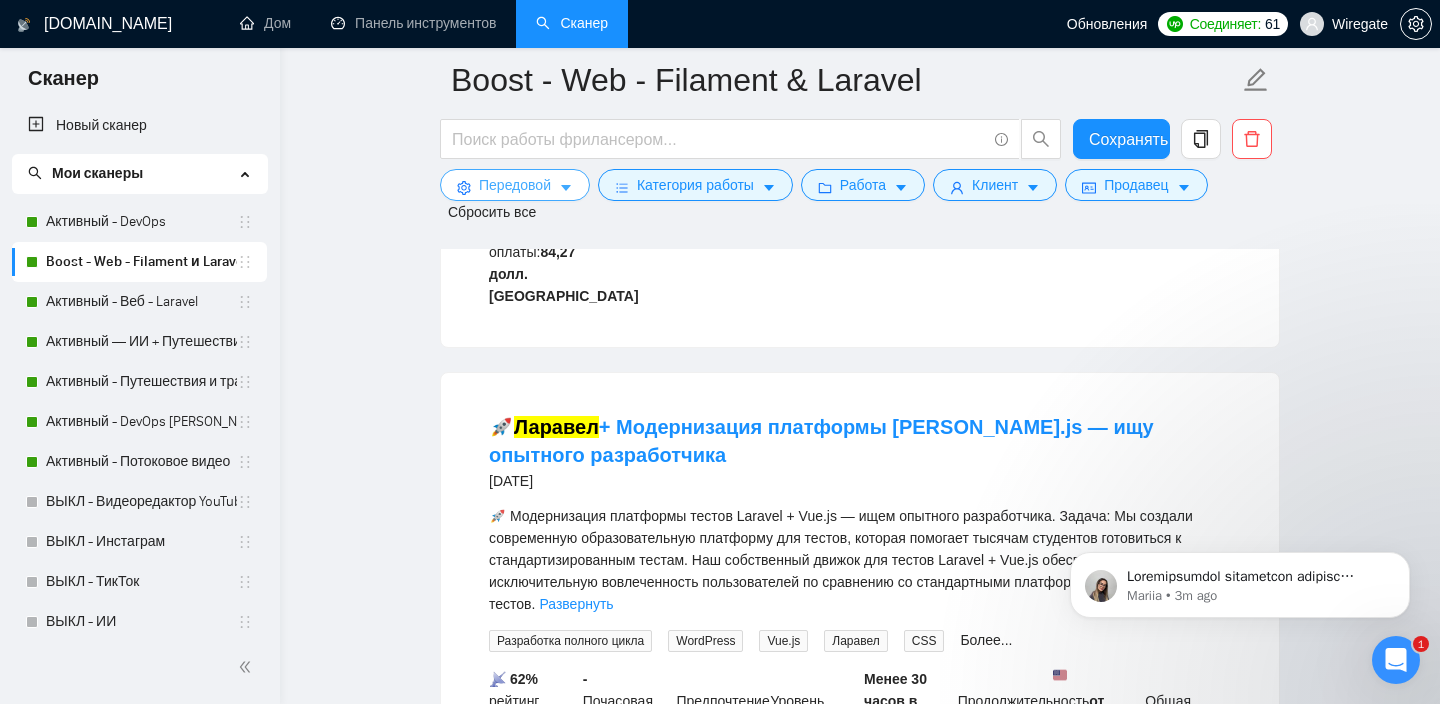 click on "Передовой" at bounding box center (515, 185) 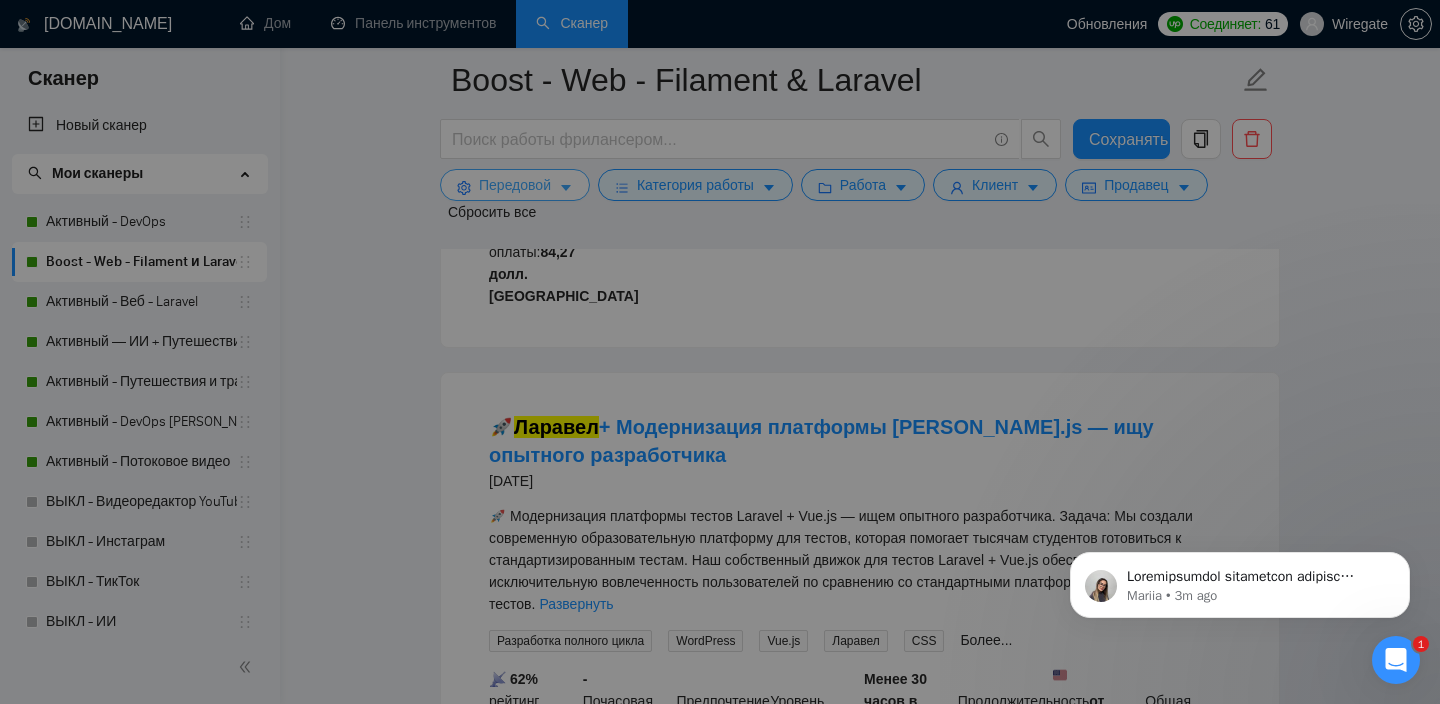scroll, scrollTop: 4606, scrollLeft: 0, axis: vertical 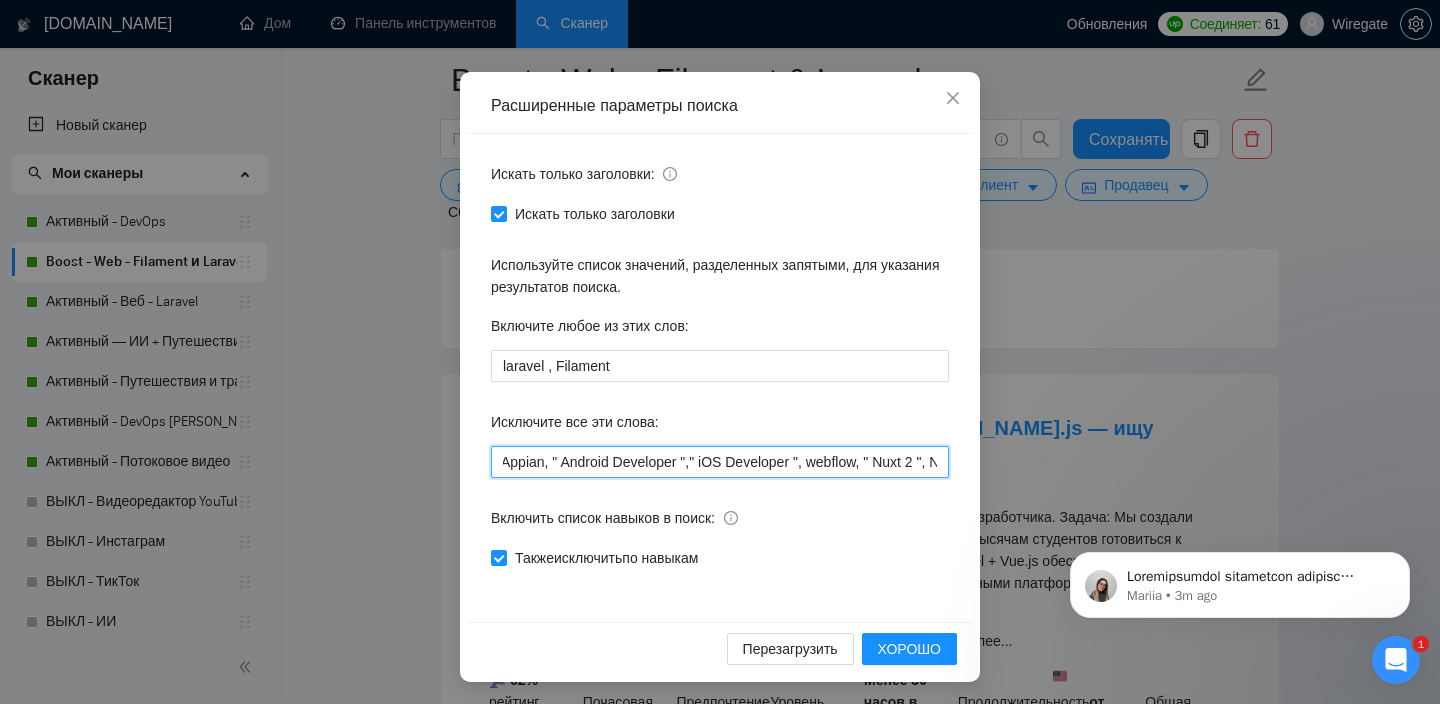 click on "Appian, " Android Developer "," iOS Developer ", webflow, " Nuxt 2 ", Nuxt, "Express.js" , NodeJS, "Node.js" , "Node js " , "Freelancers Only", " Zoho CRM" , Odoo, Zoho, Salesforce, "Jet Admin ", JetAdmin, "Senior Software Engineer" , "code reviewer ", "team lead", "technical lead", "code review", Symfony, " Full-Time" , shopify, "Full time", "NO AGENCIES",  "CapacitorJS","Capacitor", "nodejs", "node.js", "react.js", "reactjs", "next.js", "nextjs", "install plugin", "wix", "urgent", "asap", "webflow", "to join our team", "squarespace", "shopify", "salespro", "salesforce", "no code", "no agency", "no agencies", "joomla", "india", "independent", "i have created", "freelancers only", "fix", "consultation", "consultant", "consult", "Interviewer", "apple developer account", "google developer account", "(coach*)", "(consult*)", "screenshare", ".net", "(train*)", "equity", "xamarin", "bubble", "(node*)js", "(next*)js", "join our team", "speed optimization", "we are an agency", "python", "whmcs"" at bounding box center [720, 462] 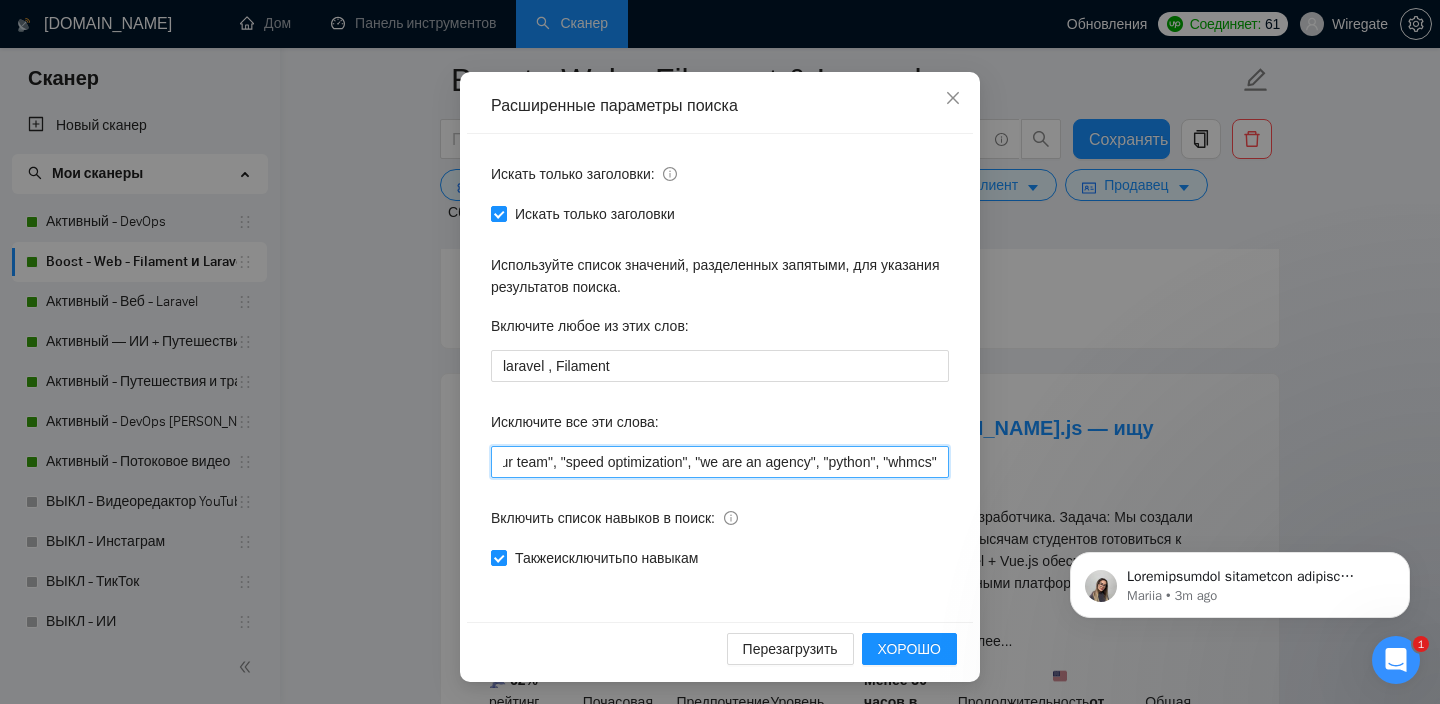 scroll, scrollTop: 0, scrollLeft: 5866, axis: horizontal 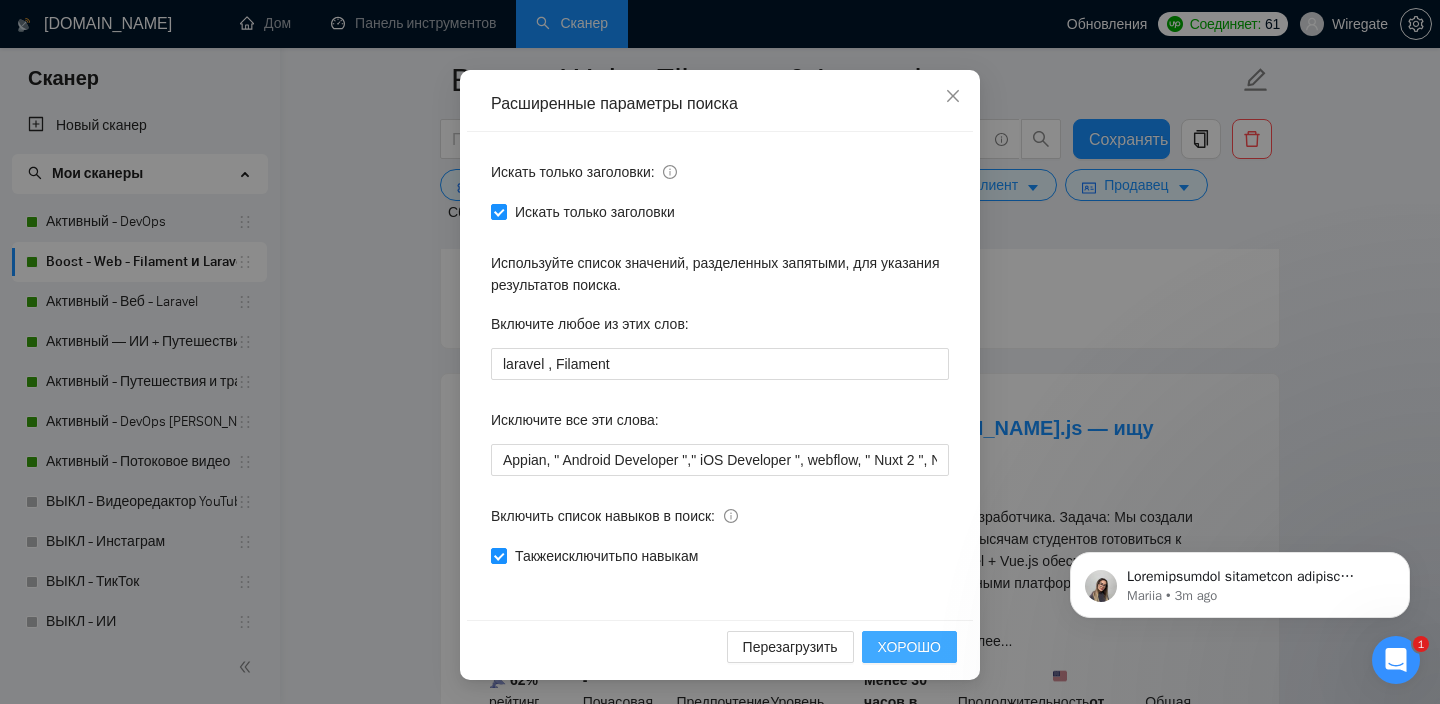click on "ХОРОШО" at bounding box center [909, 647] 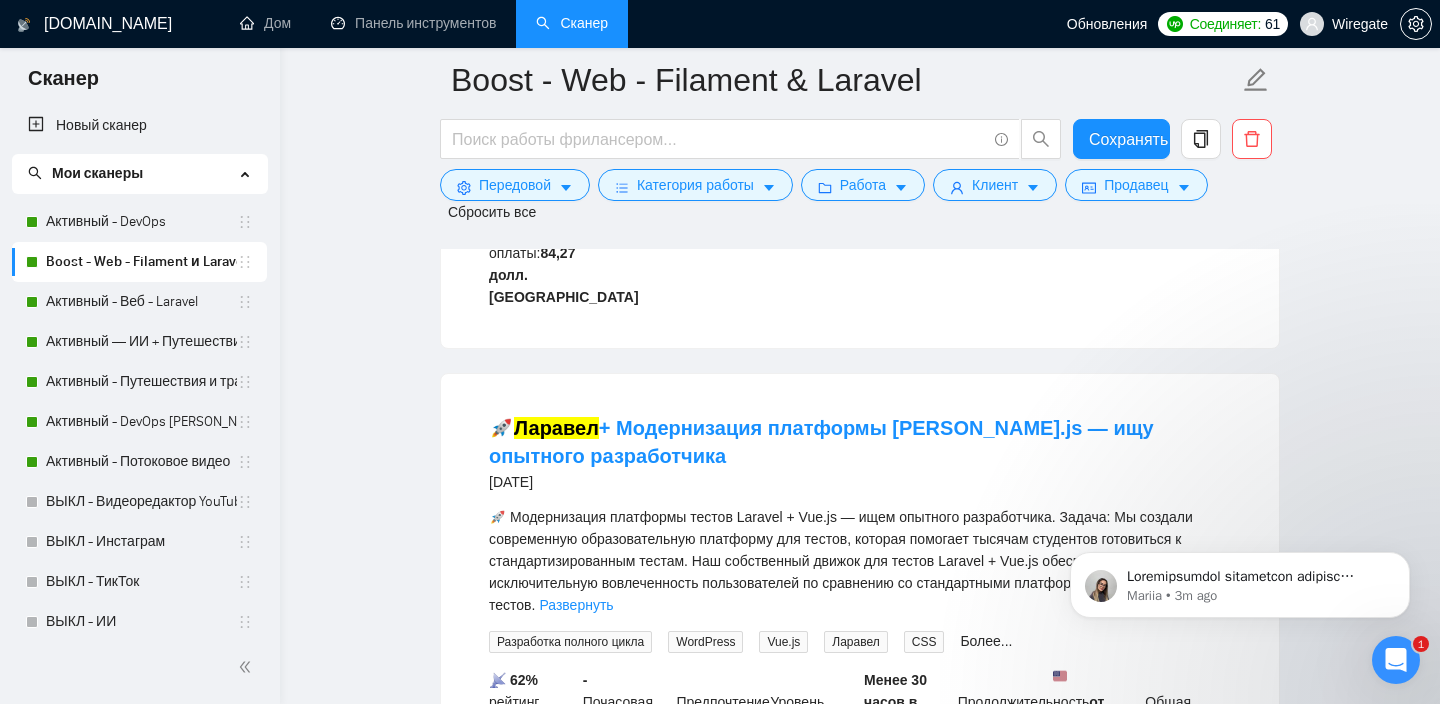 scroll, scrollTop: 50, scrollLeft: 0, axis: vertical 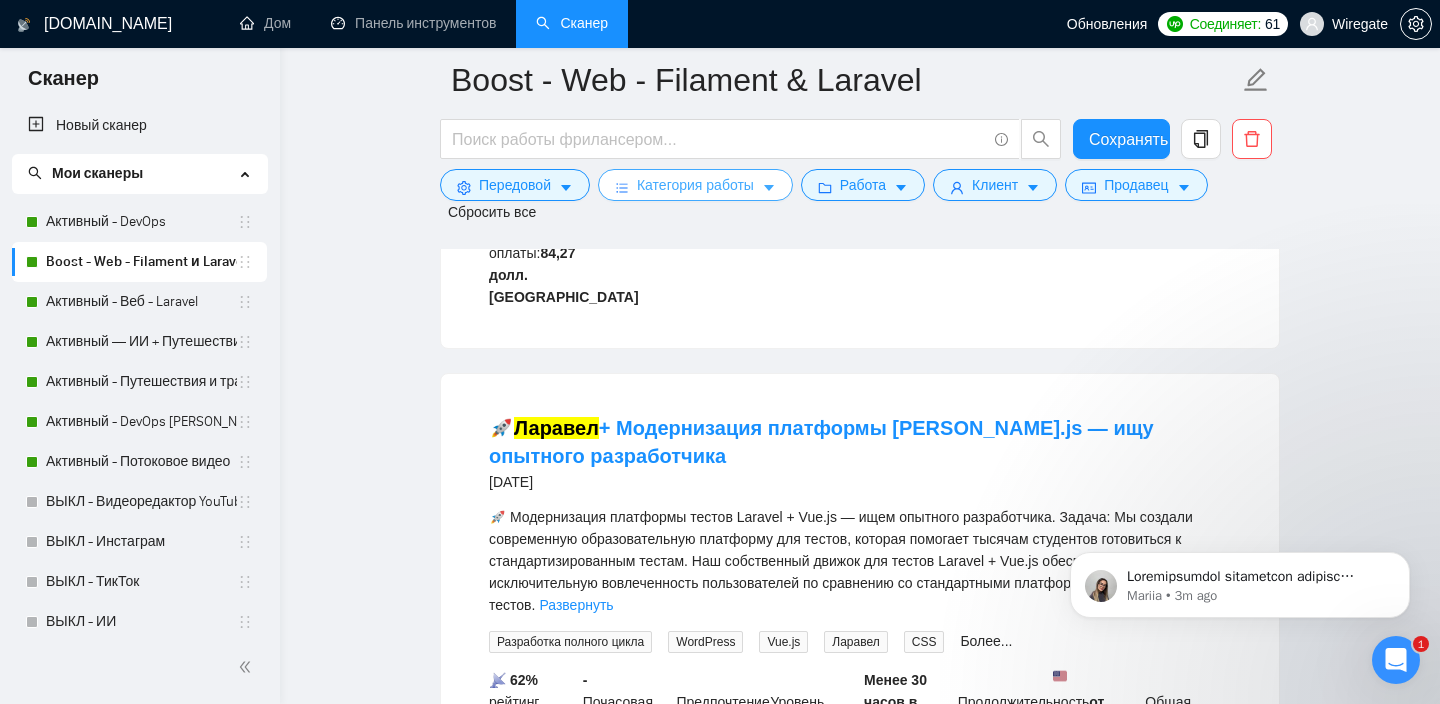 click on "Категория работы" at bounding box center (695, 185) 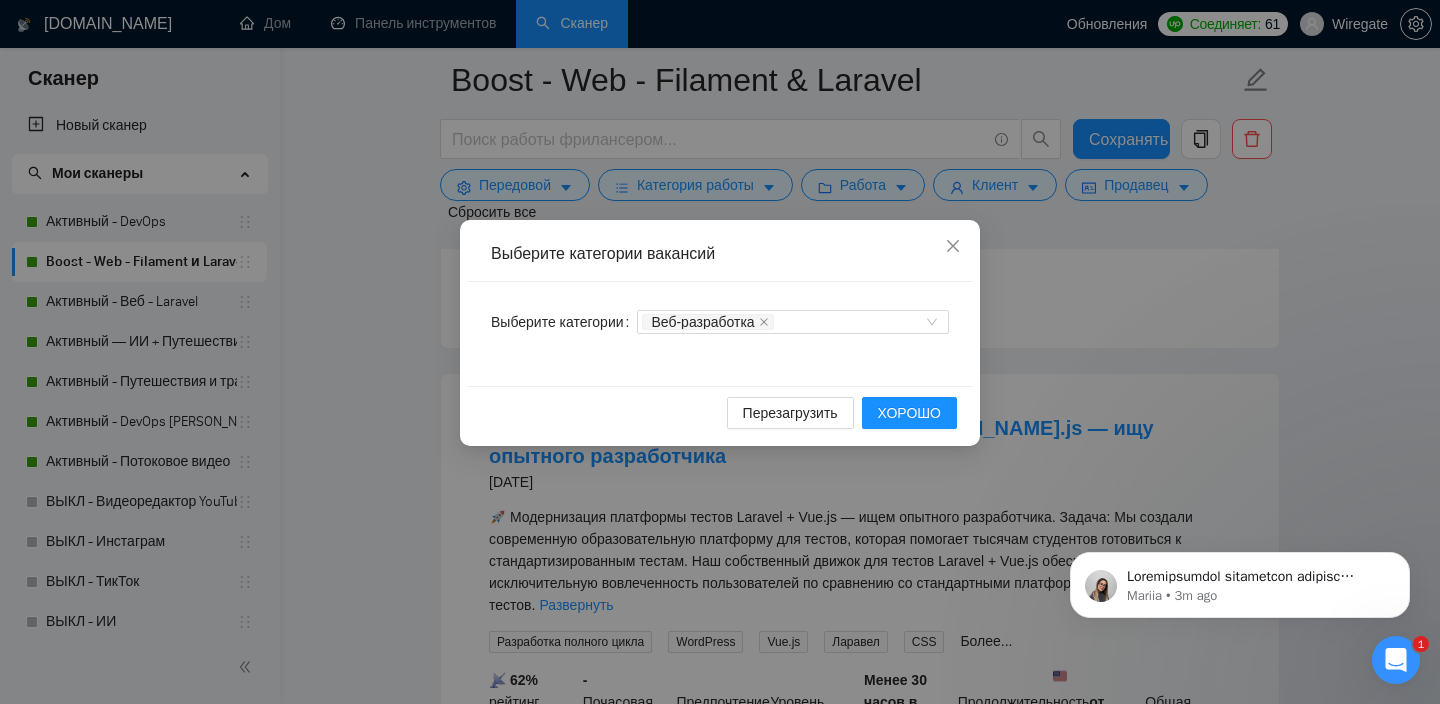 click on "Выберите категории вакансий Выберите категории Веб-разработка   Перезагрузить ХОРОШО" at bounding box center (720, 352) 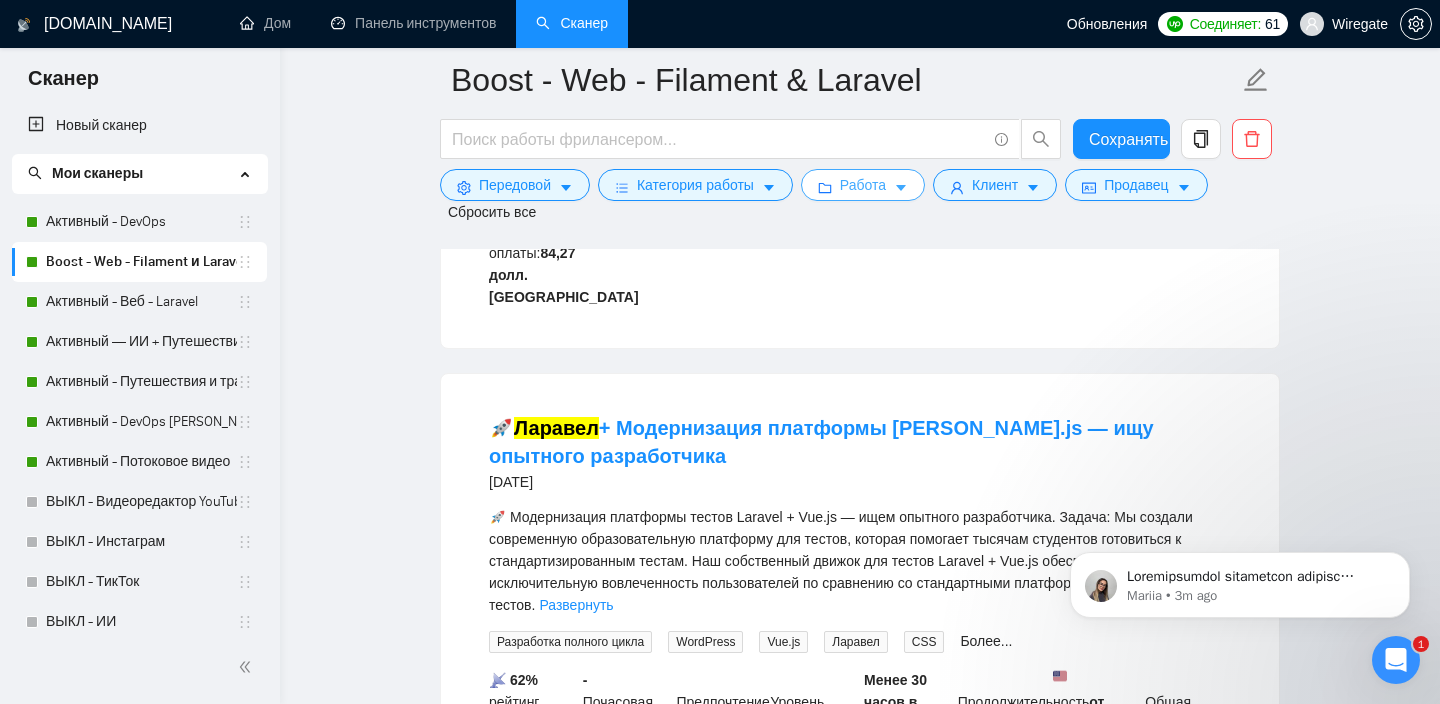 click on "Работа" at bounding box center [863, 185] 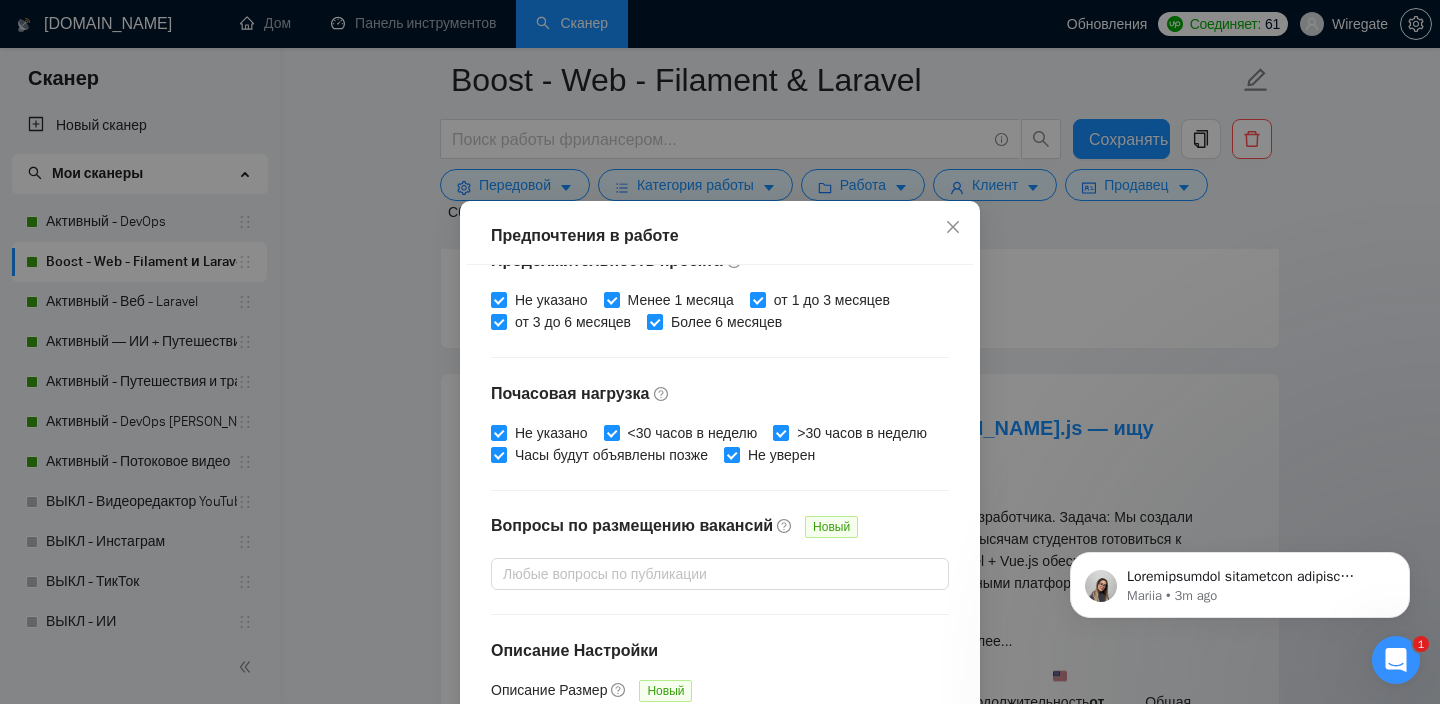scroll, scrollTop: 656, scrollLeft: 0, axis: vertical 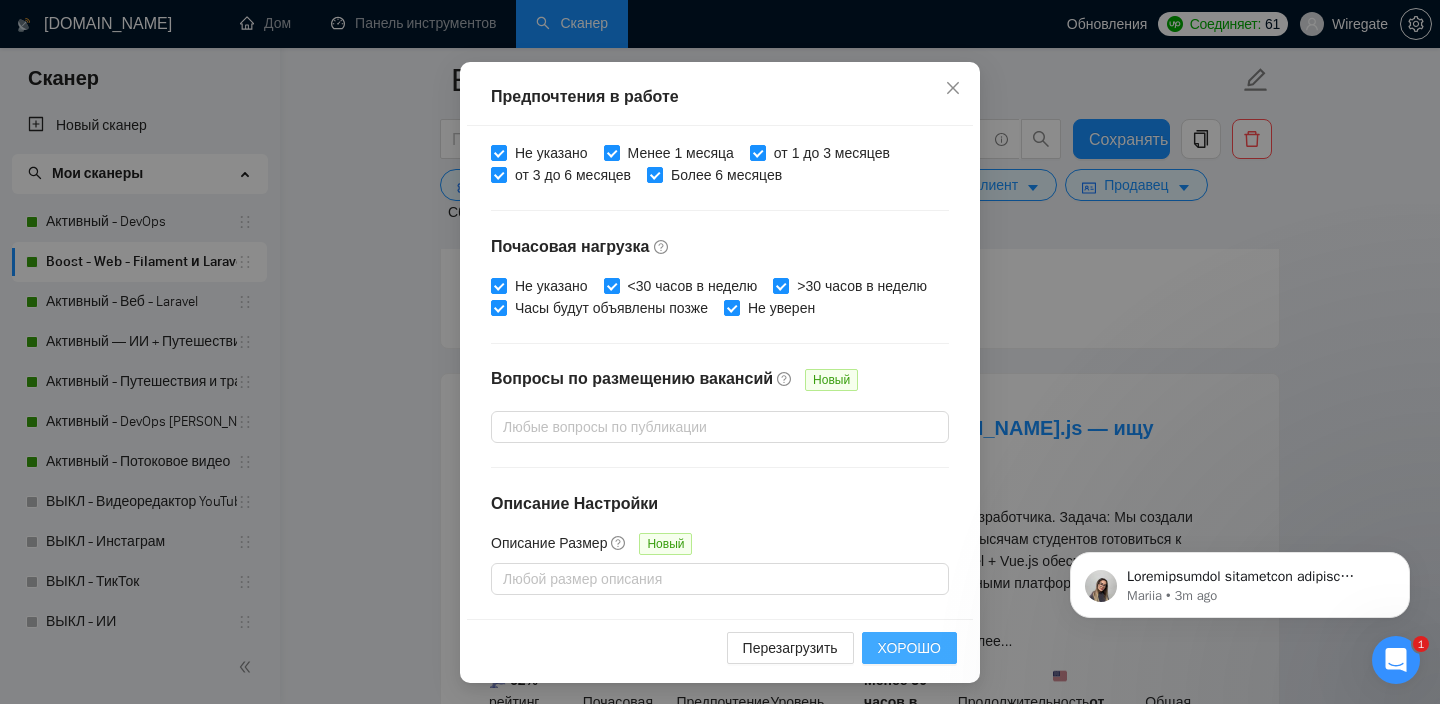click on "ХОРОШО" at bounding box center (909, 648) 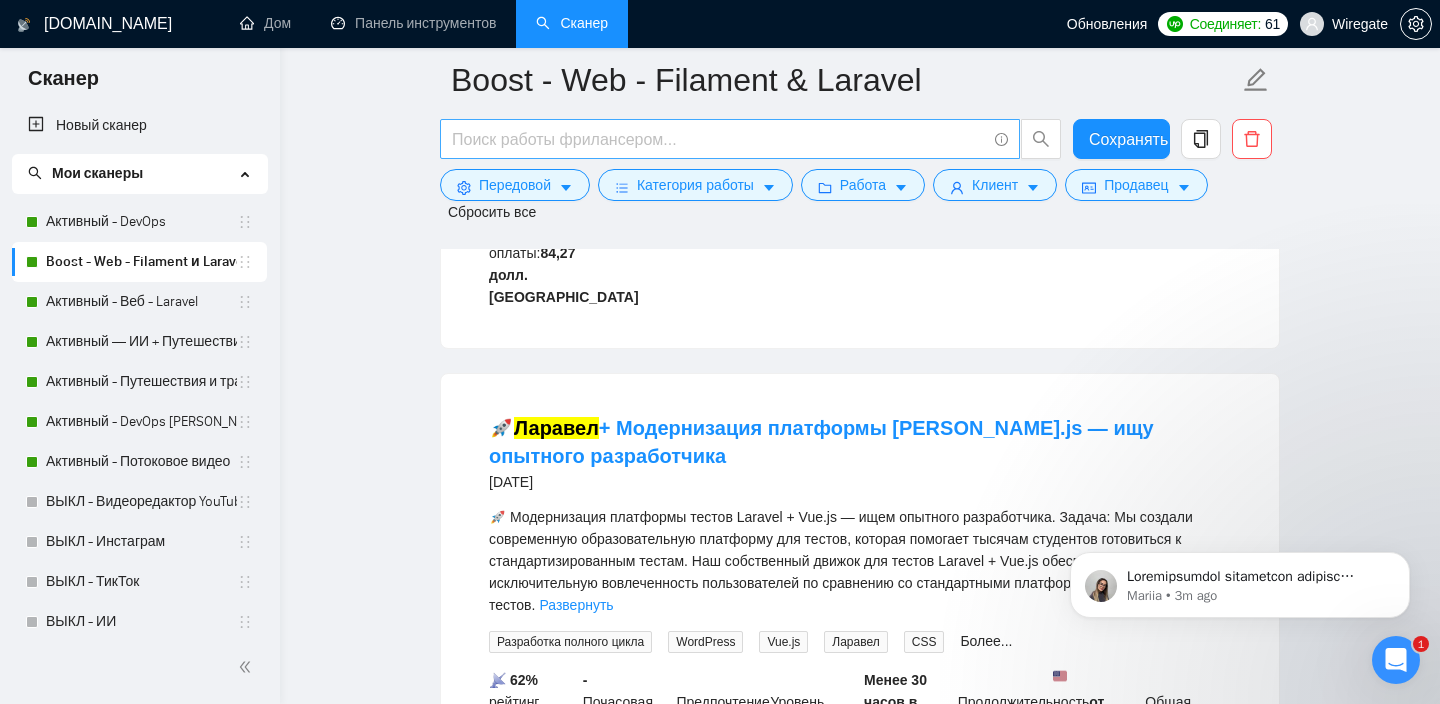 scroll, scrollTop: 61, scrollLeft: 0, axis: vertical 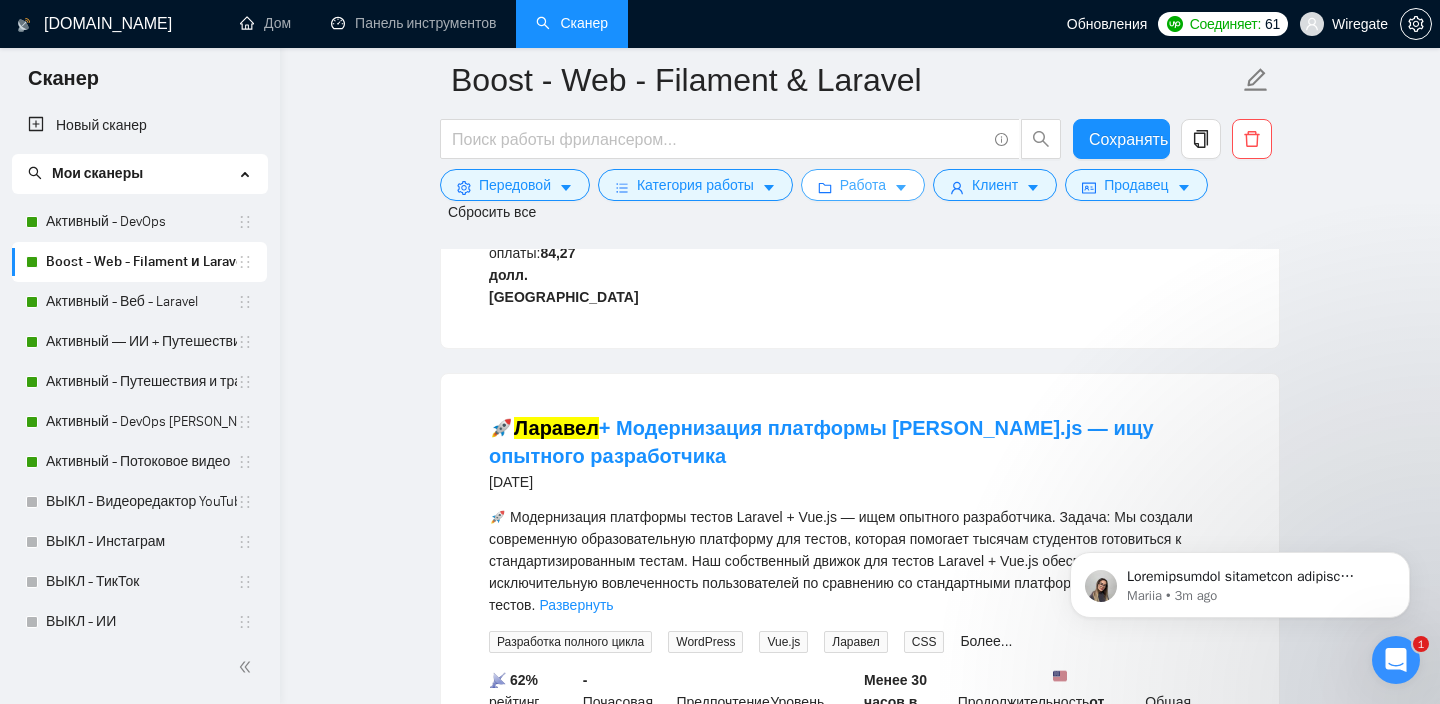 click on "Работа" at bounding box center [863, 185] 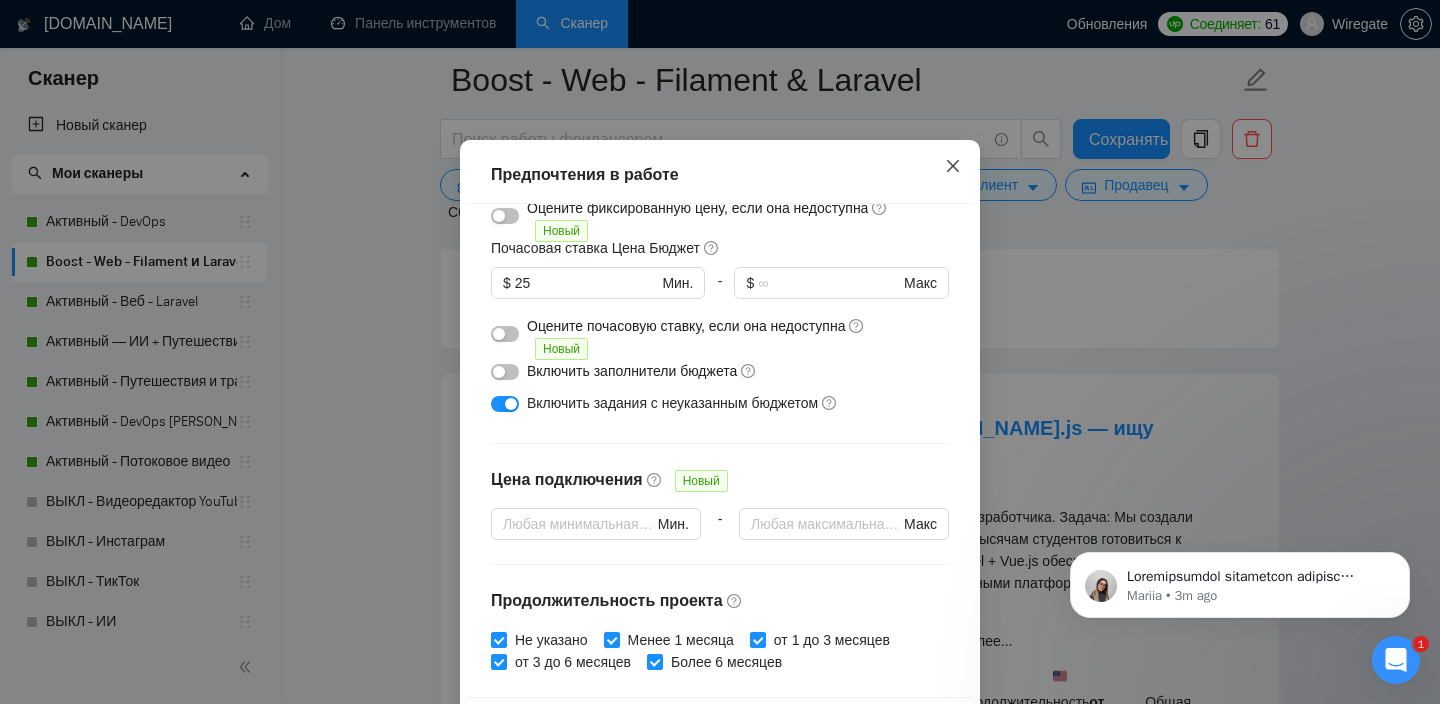 scroll, scrollTop: 177, scrollLeft: 0, axis: vertical 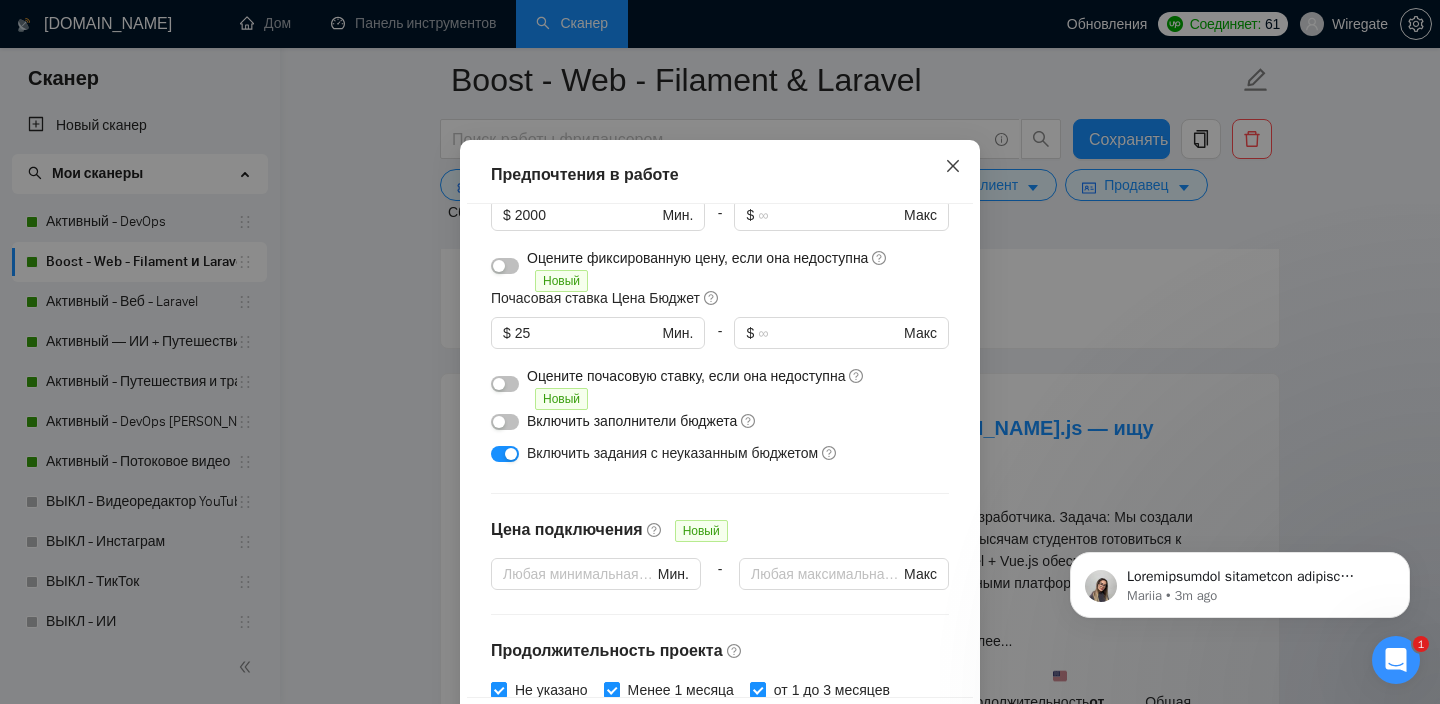 click at bounding box center [953, 167] 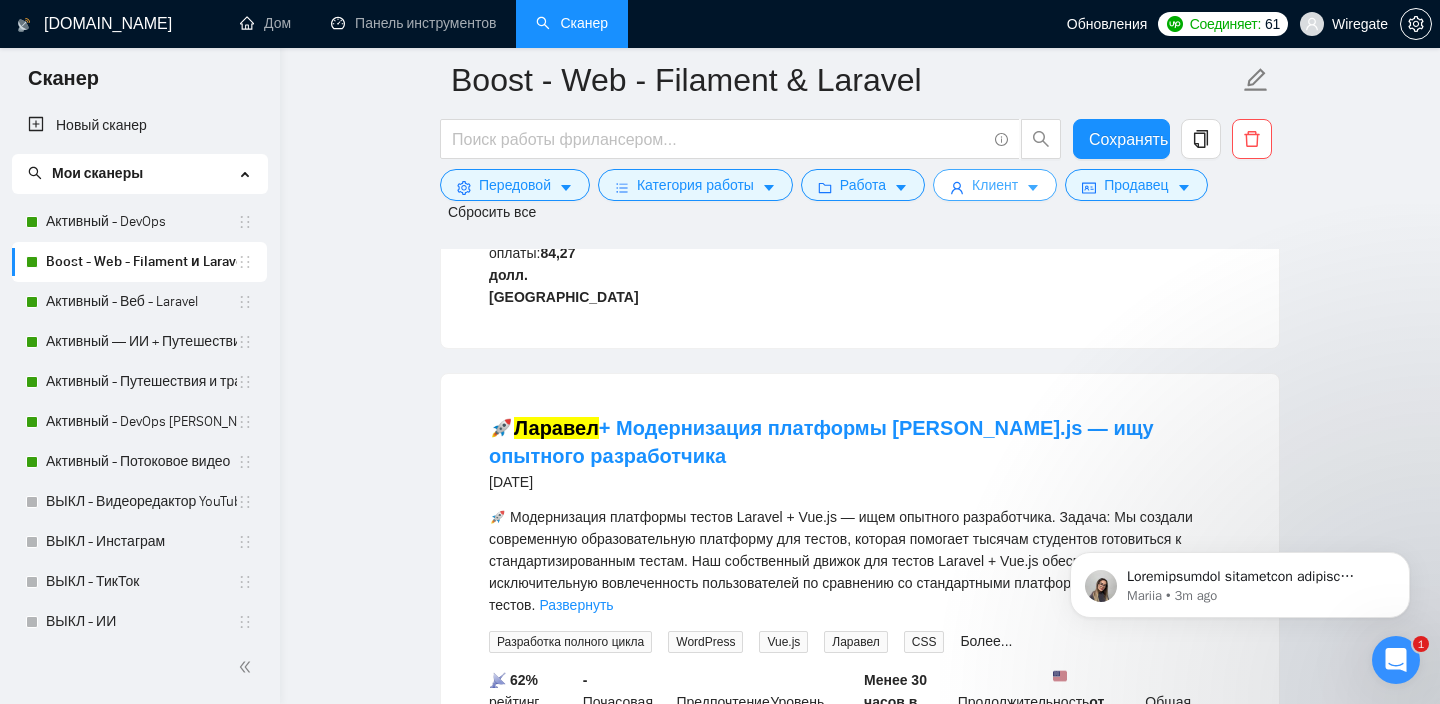 click on "Клиент" at bounding box center (995, 185) 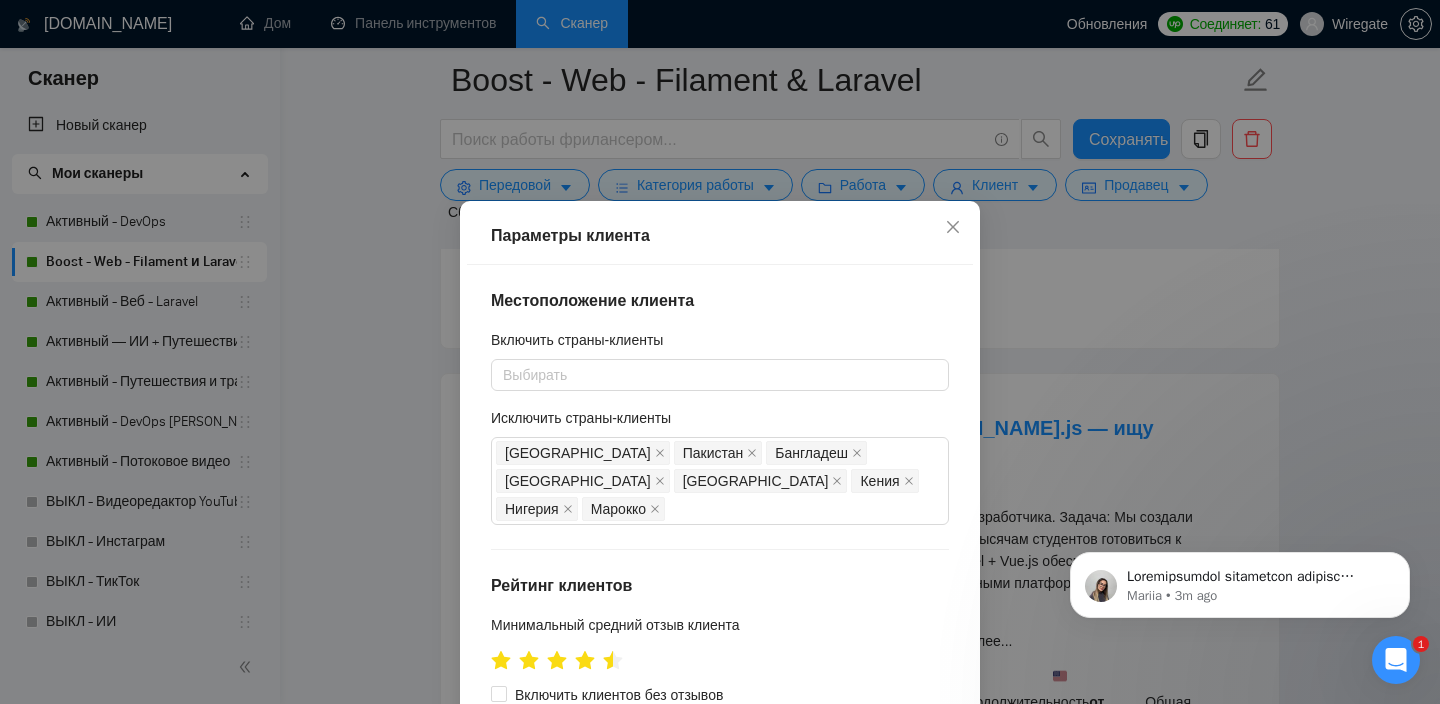 scroll, scrollTop: 4596, scrollLeft: 0, axis: vertical 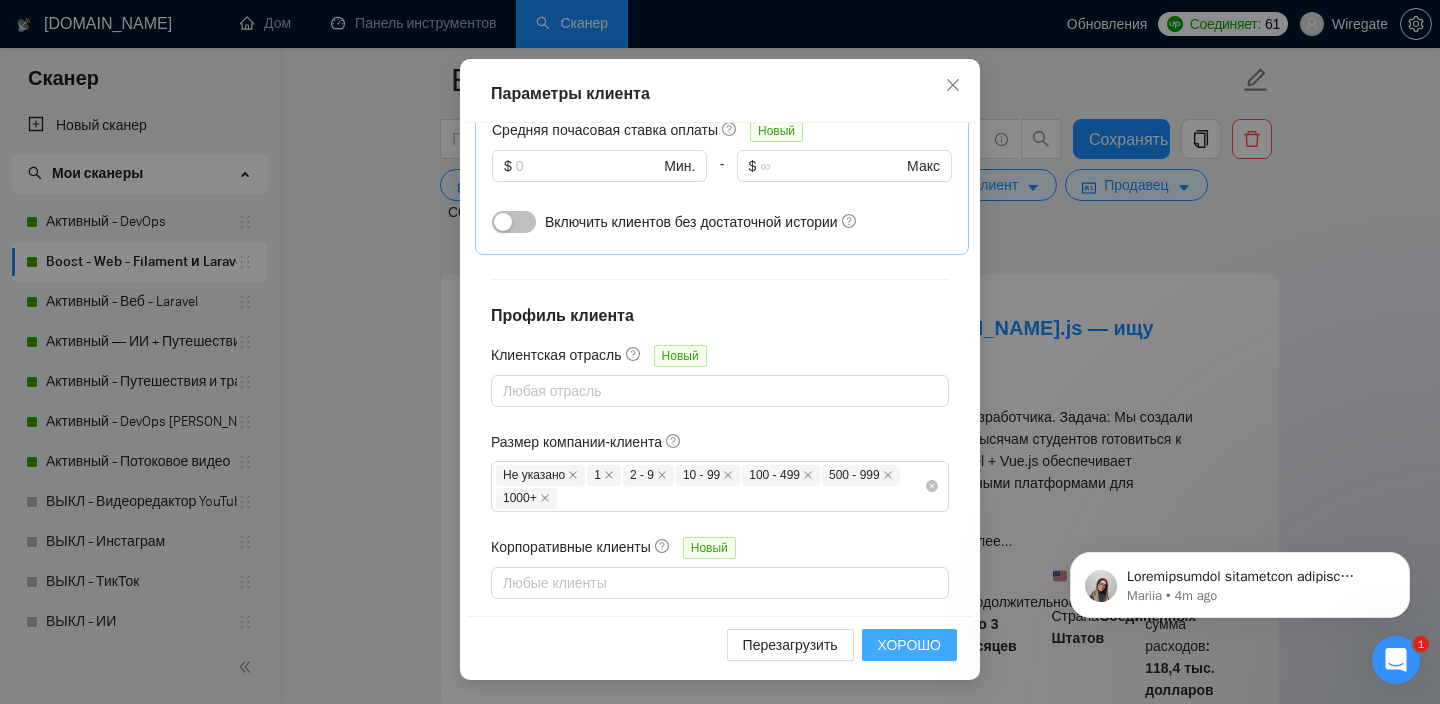 click on "ХОРОШО" at bounding box center (909, 645) 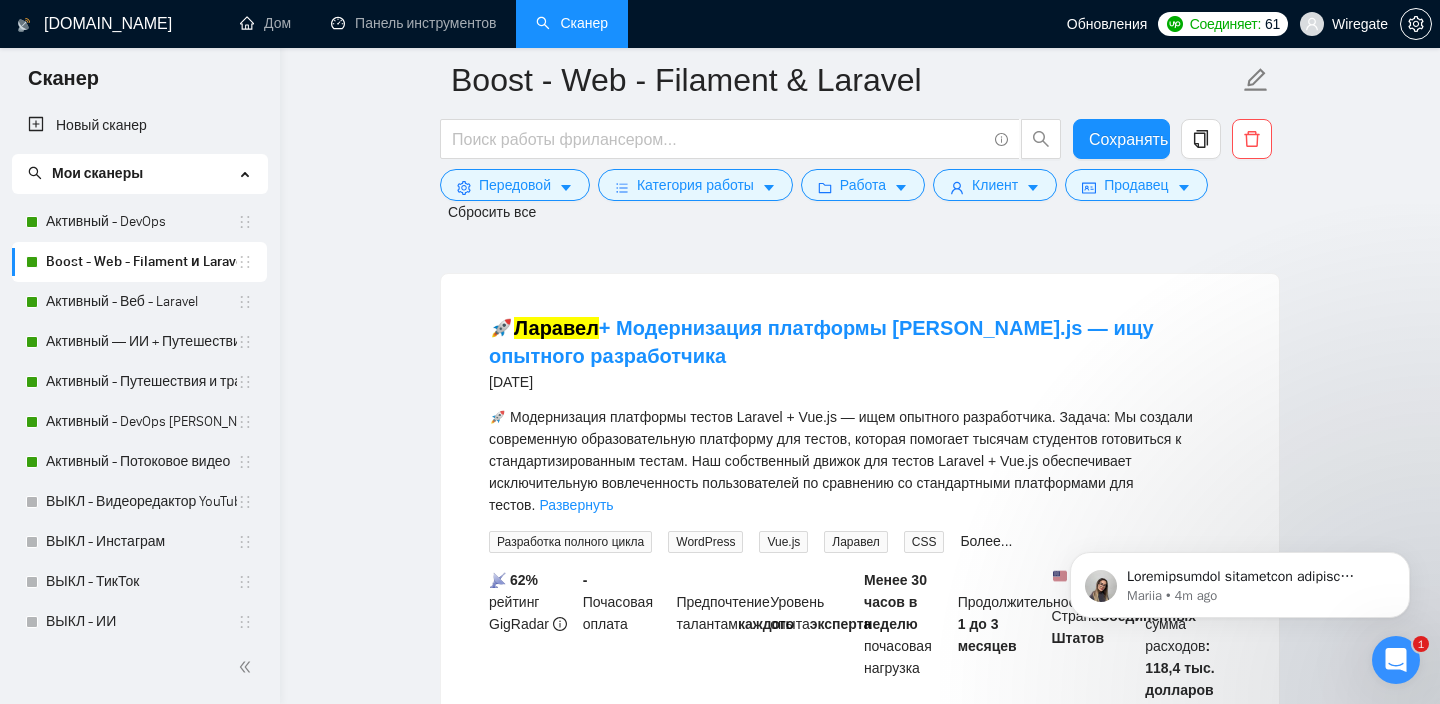 scroll, scrollTop: 61, scrollLeft: 0, axis: vertical 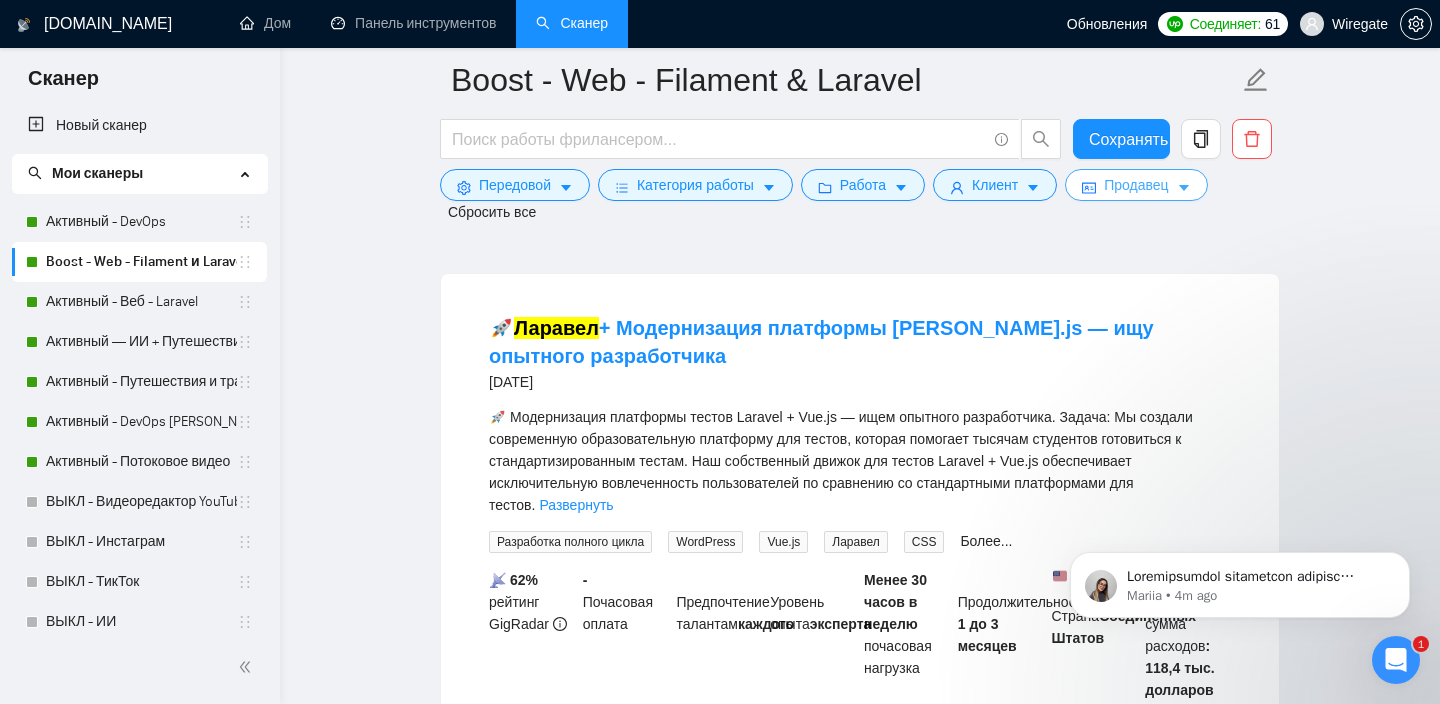 click 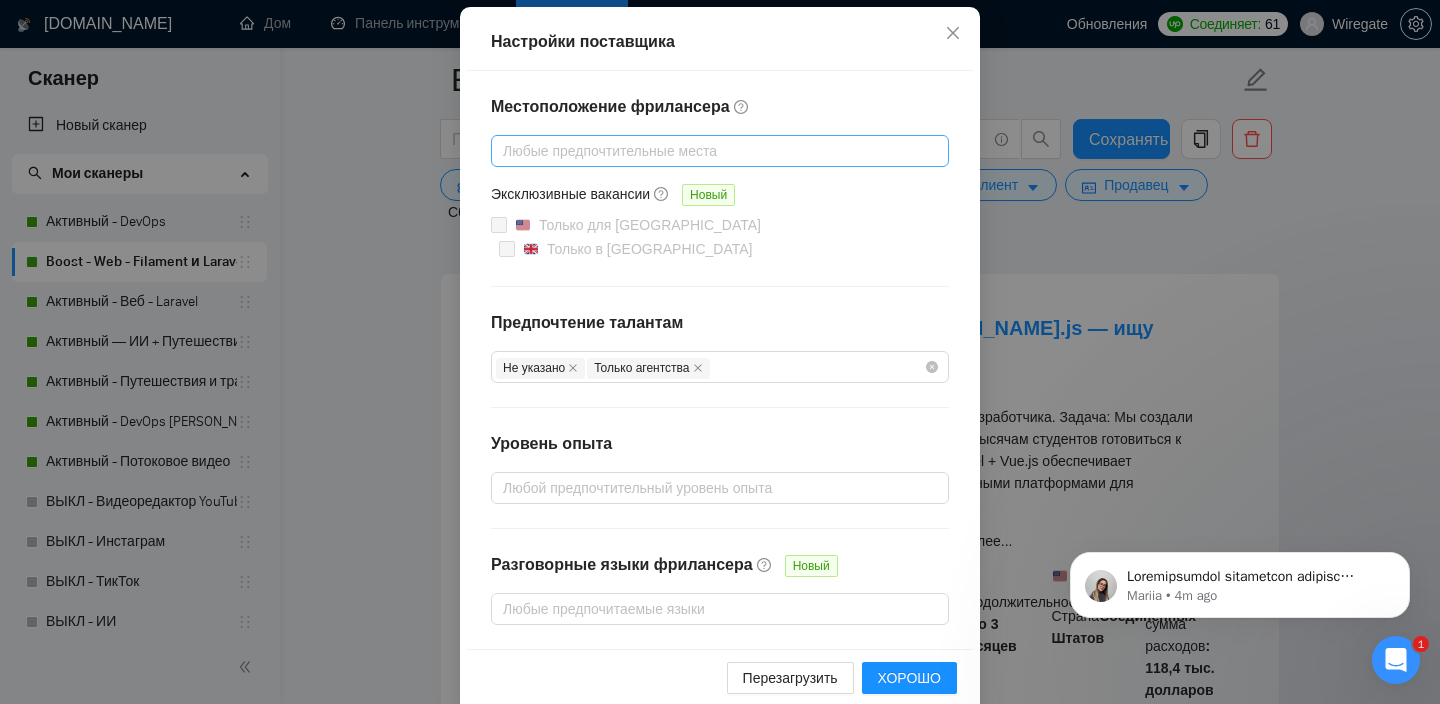 scroll, scrollTop: 221, scrollLeft: 0, axis: vertical 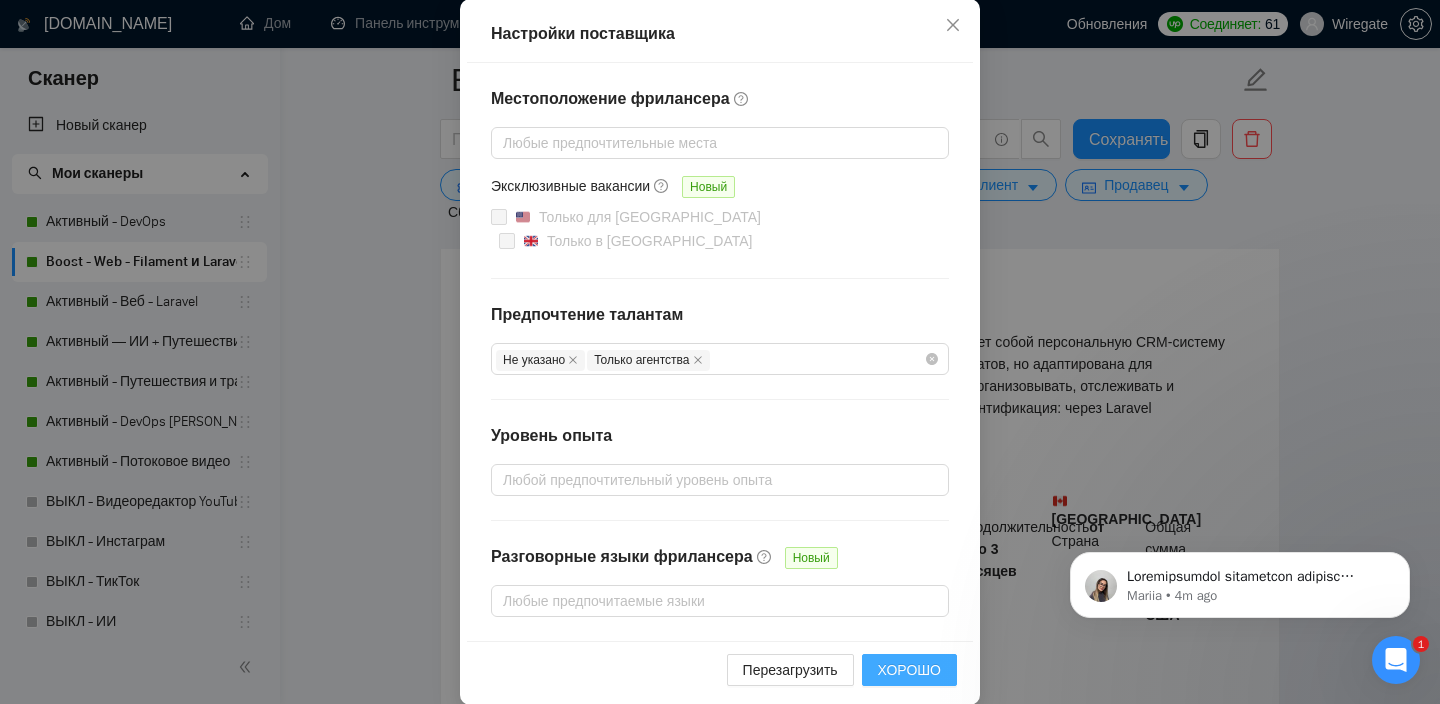 click on "ХОРОШО" at bounding box center (909, 670) 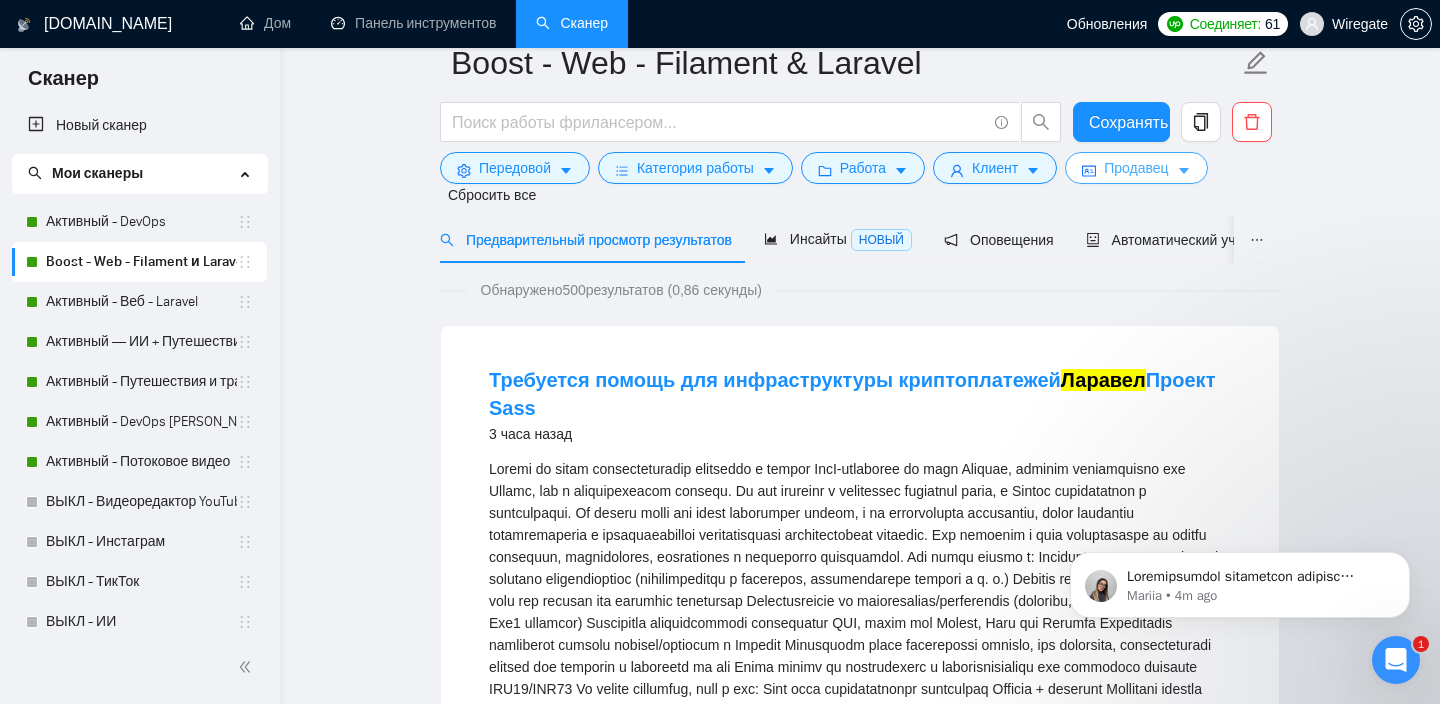 scroll, scrollTop: 0, scrollLeft: 0, axis: both 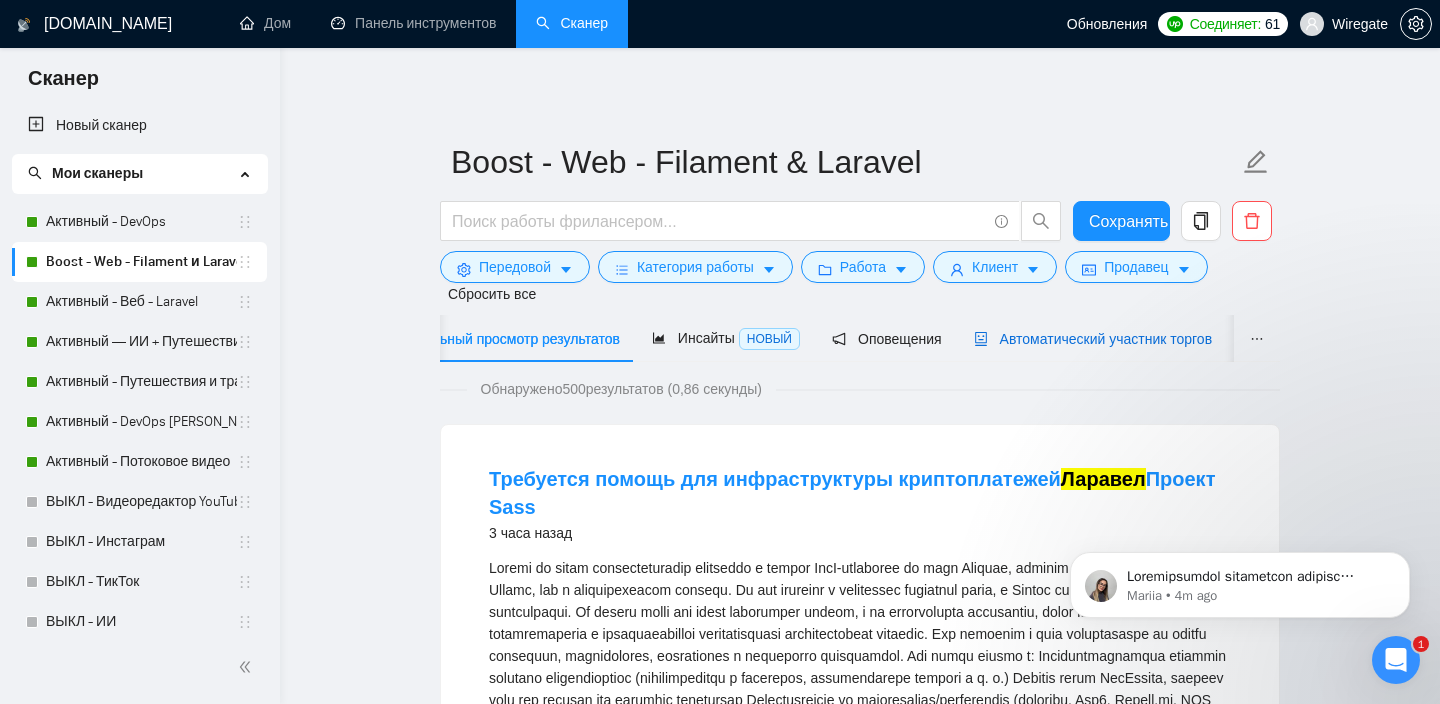 click on "Автоматический участник торгов" at bounding box center [1106, 339] 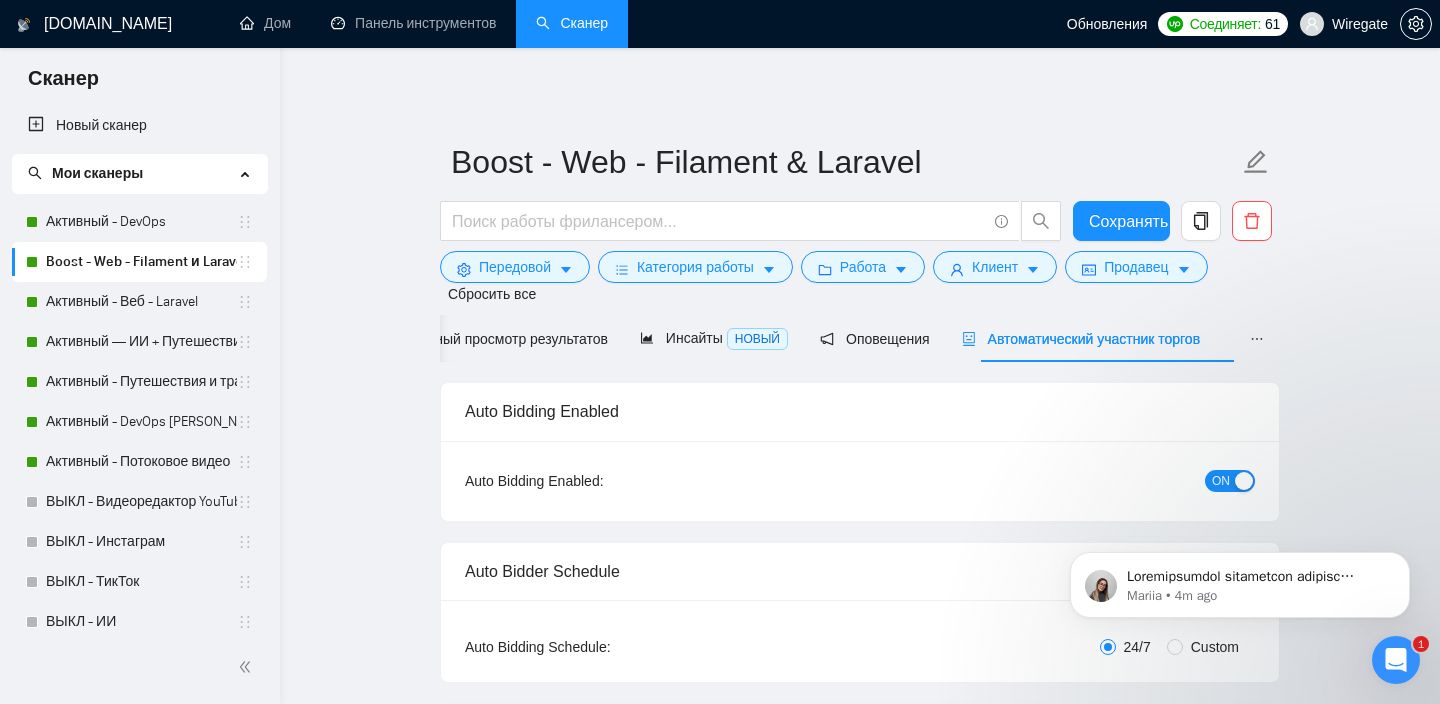 type 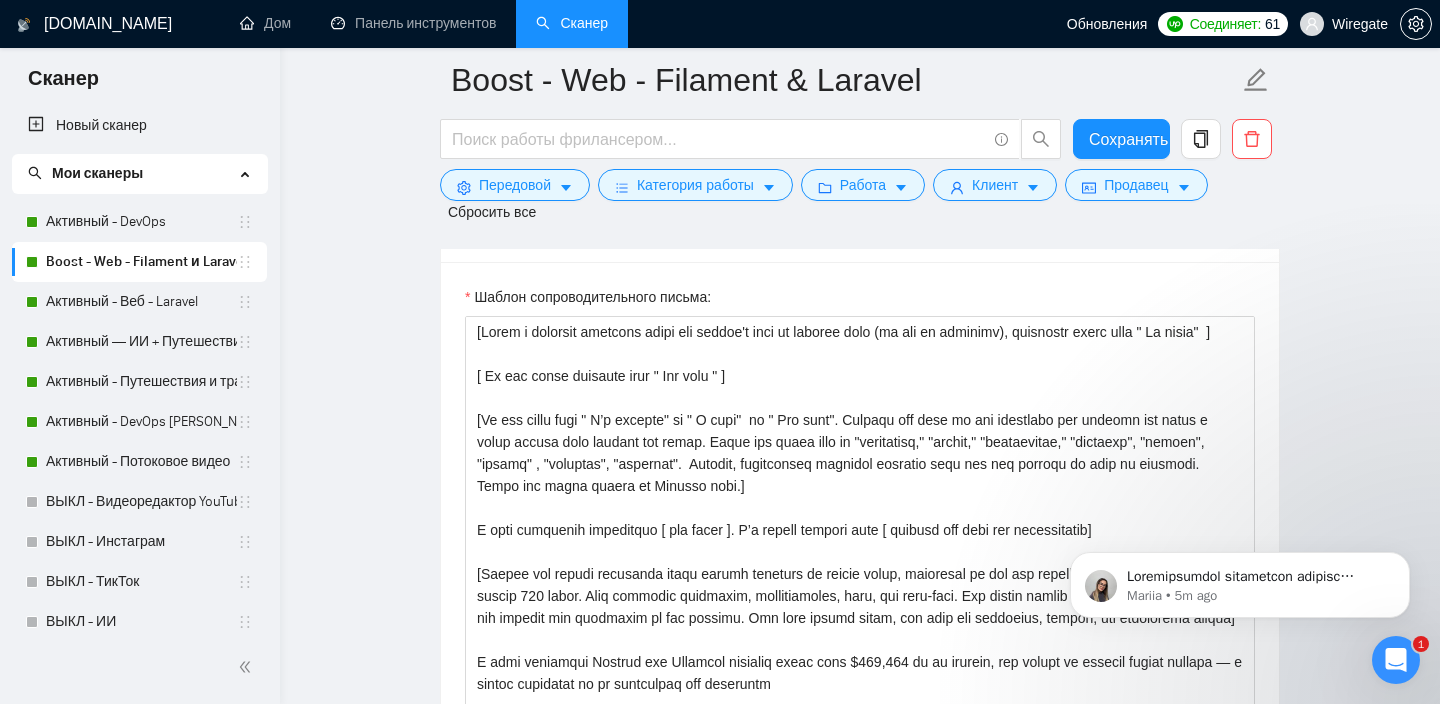 scroll, scrollTop: 1428, scrollLeft: 0, axis: vertical 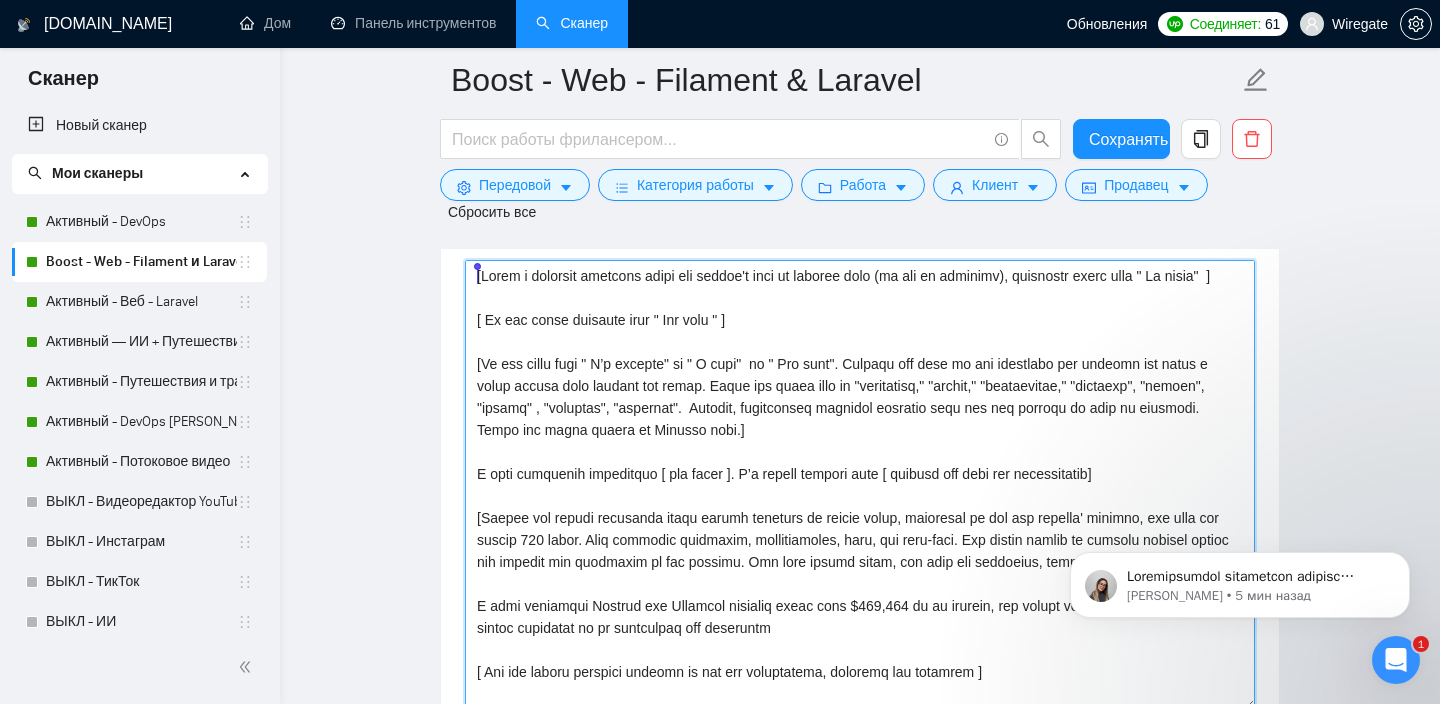 drag, startPoint x: 553, startPoint y: 479, endPoint x: 467, endPoint y: 266, distance: 229.70633 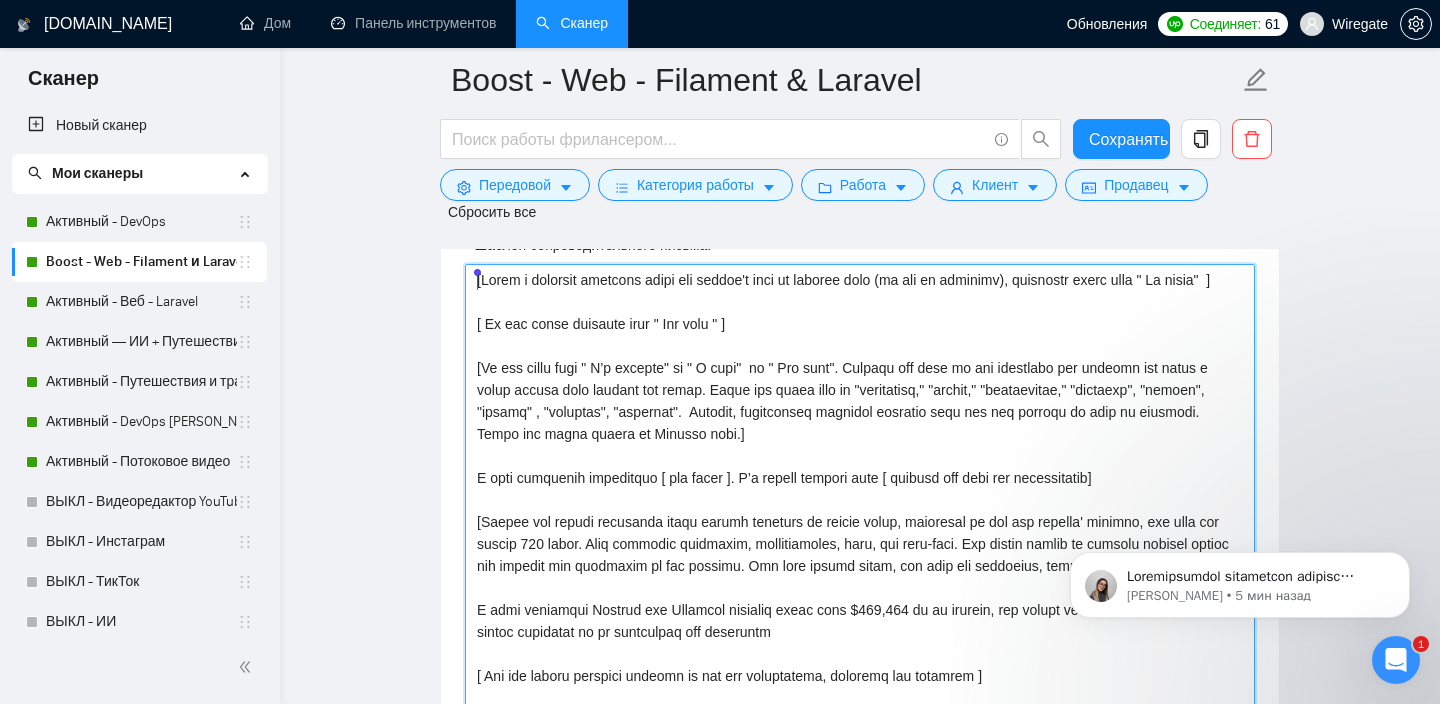 scroll, scrollTop: 1475, scrollLeft: 0, axis: vertical 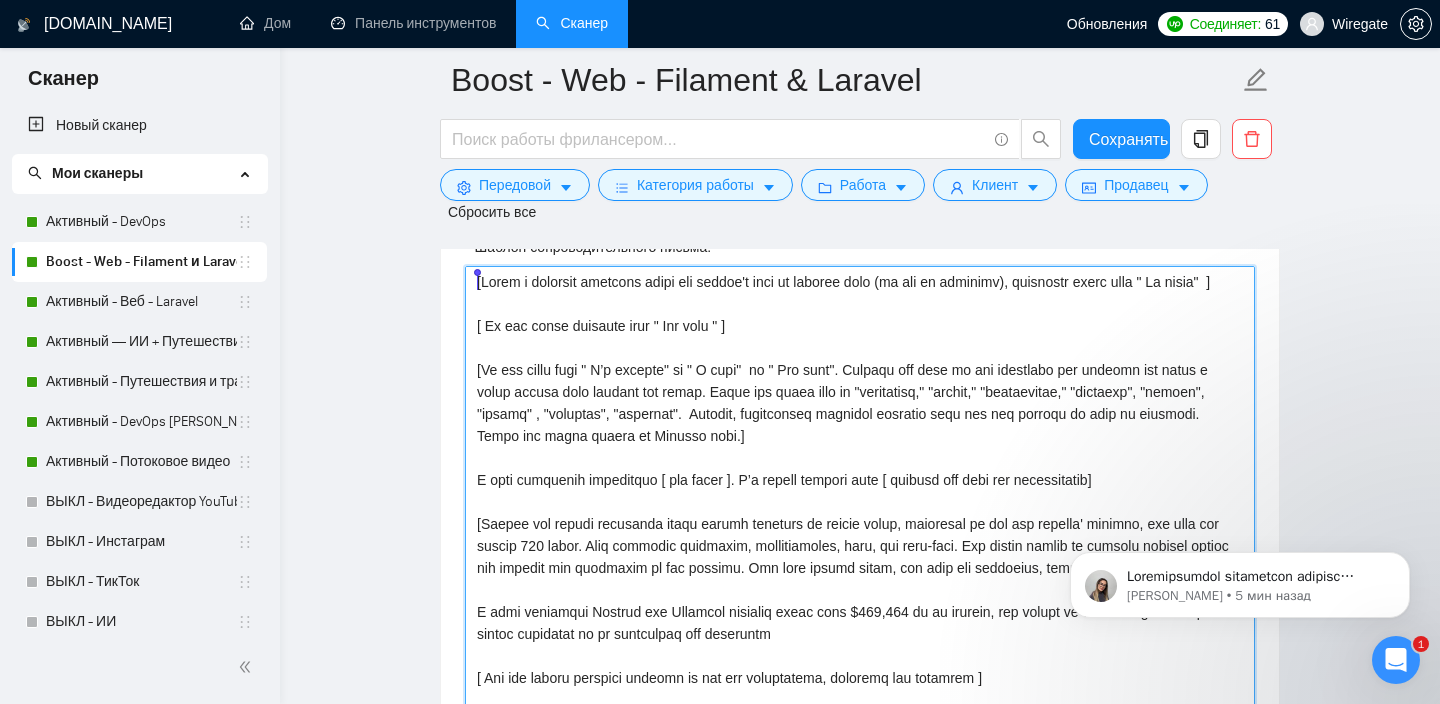 click at bounding box center [468, 240] 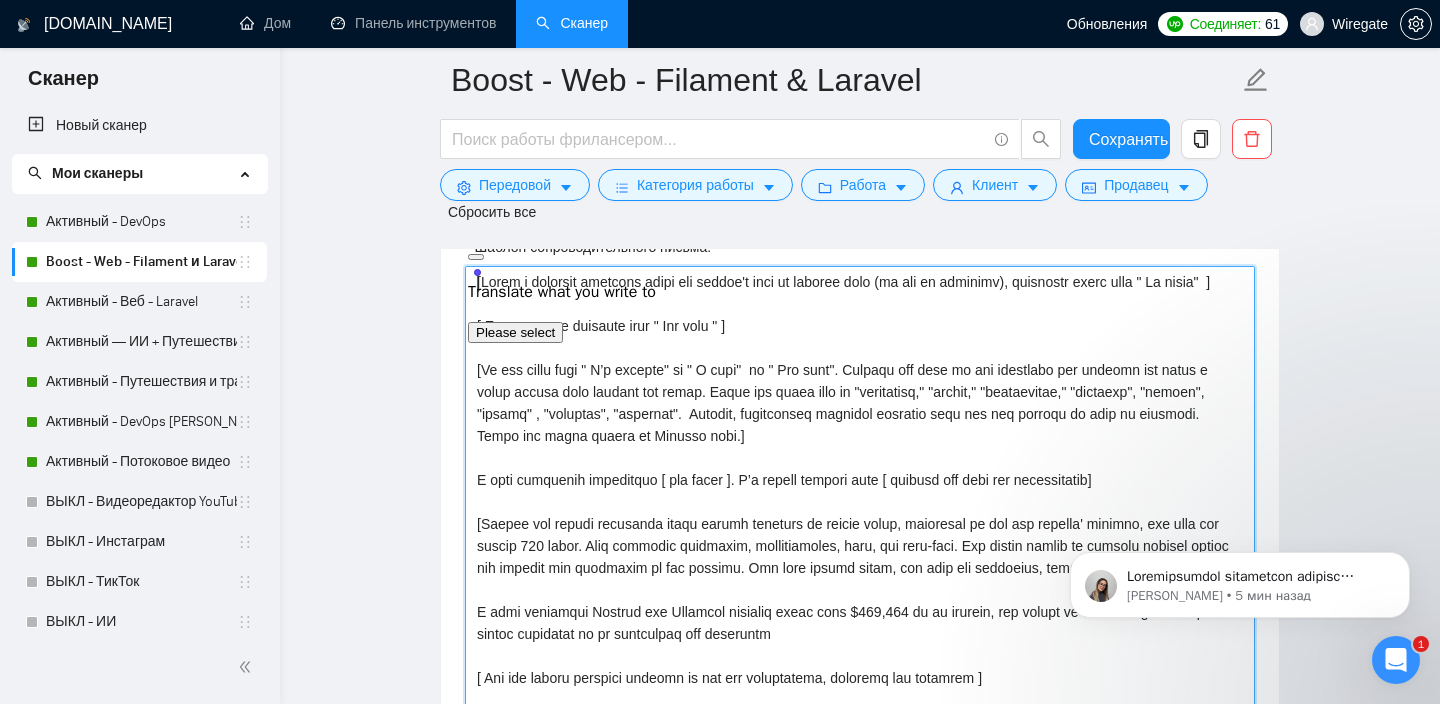 click on "Please select" at bounding box center (515, 332) 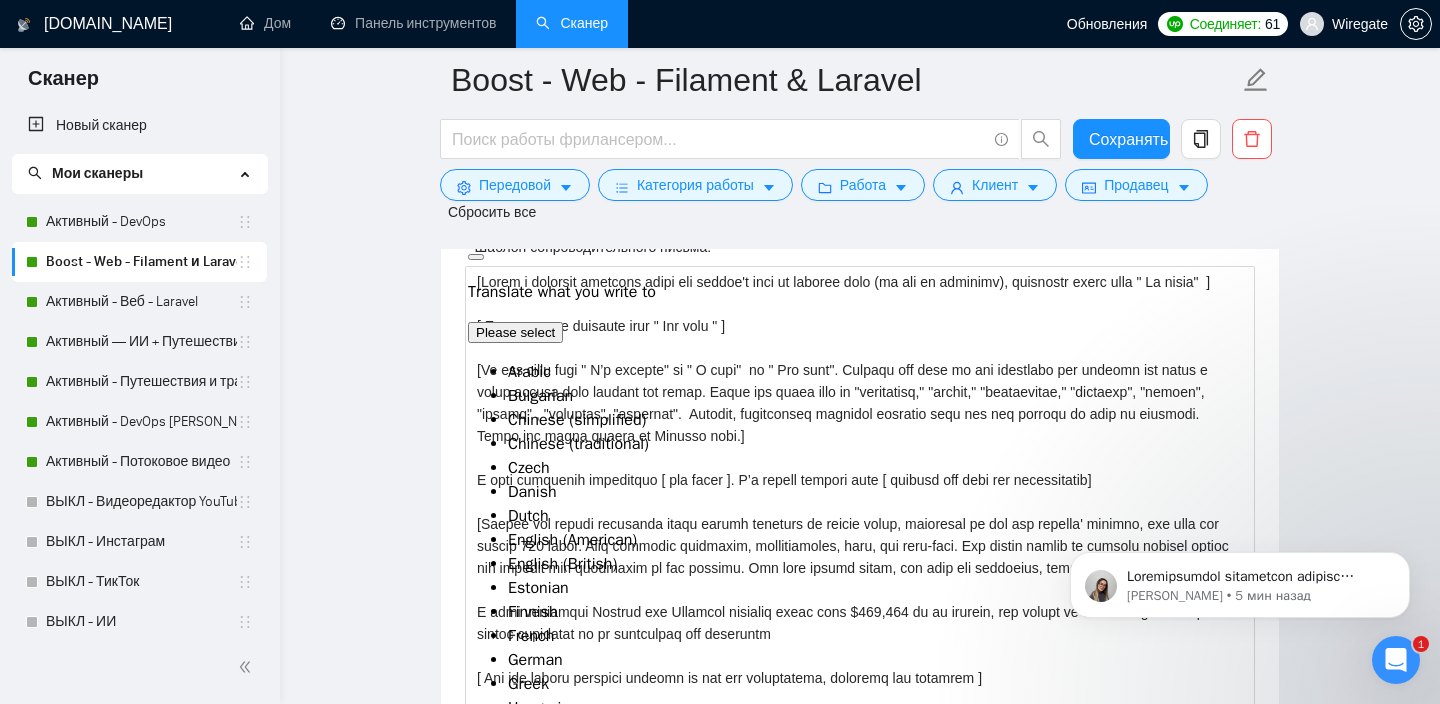 scroll, scrollTop: 1470, scrollLeft: 0, axis: vertical 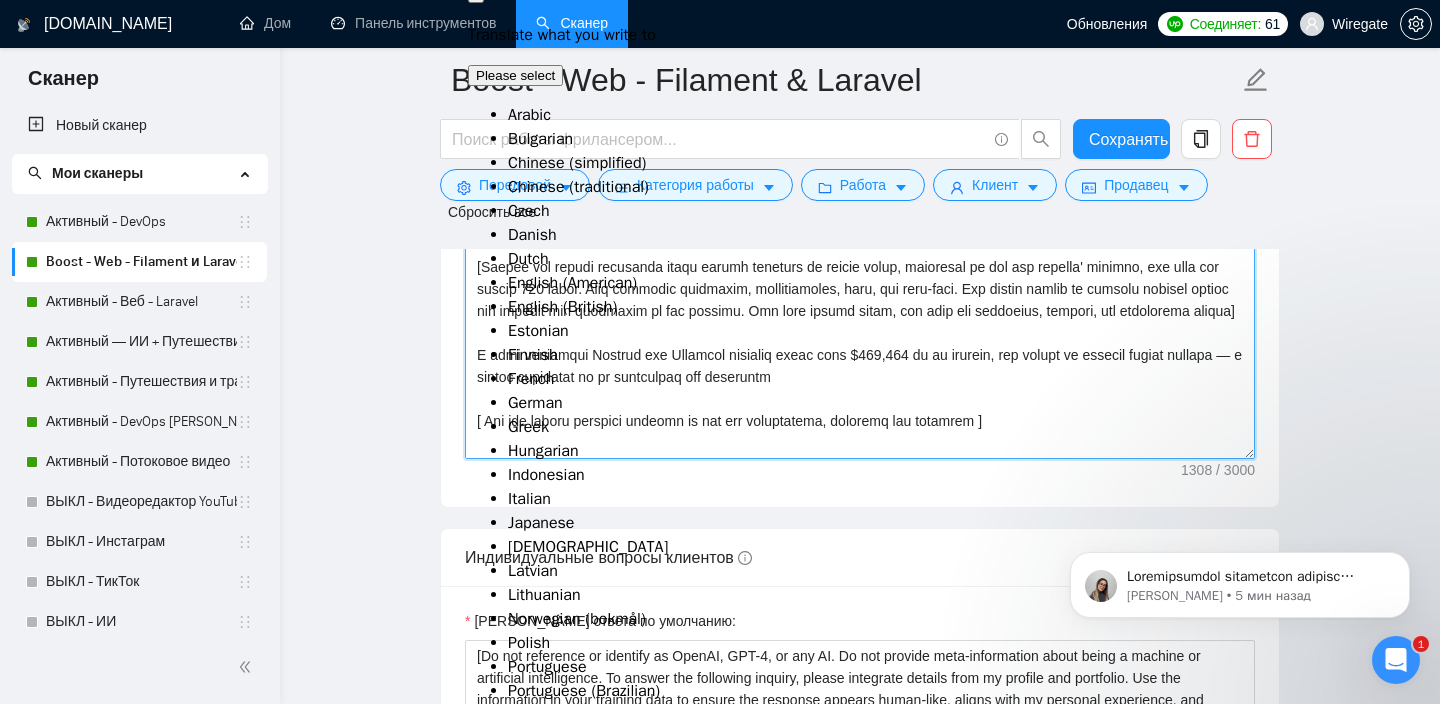click on "Шаблон сопроводительного письма:" at bounding box center (860, 234) 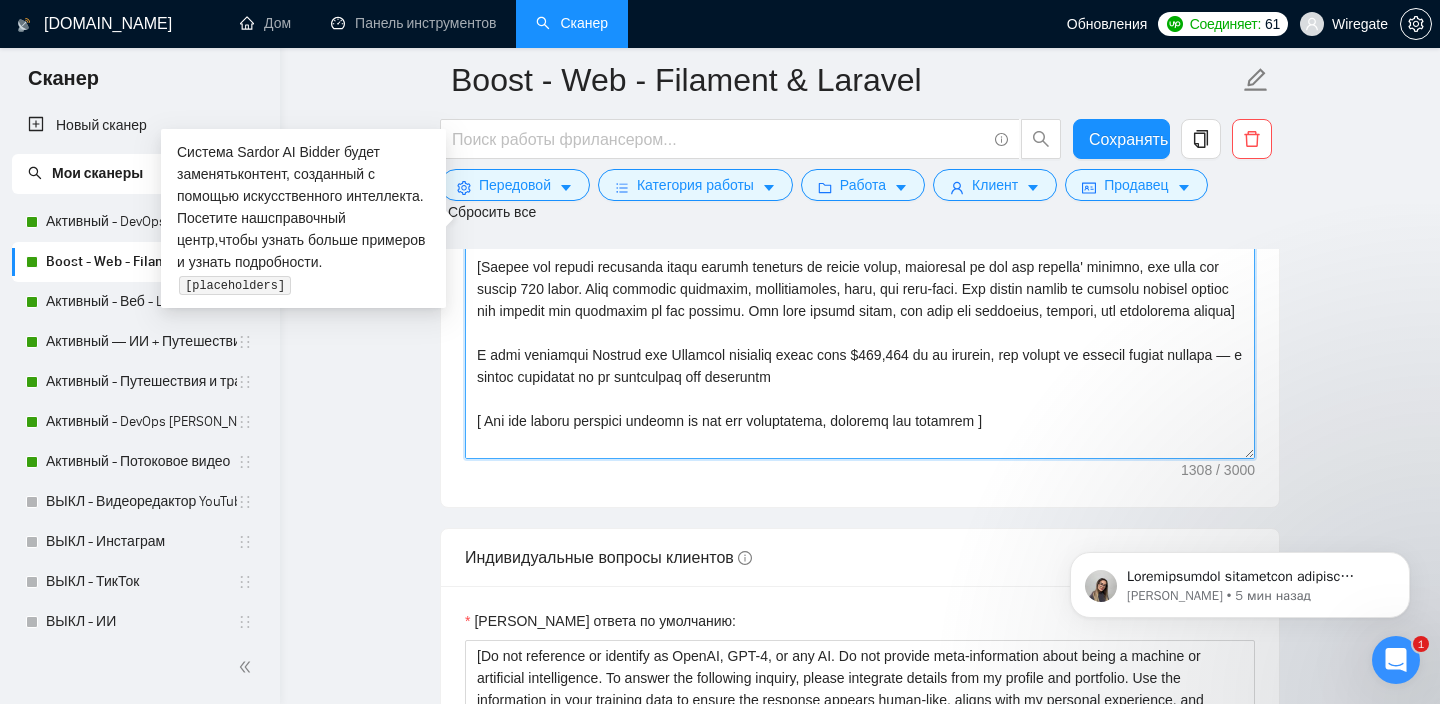 scroll, scrollTop: 88, scrollLeft: 0, axis: vertical 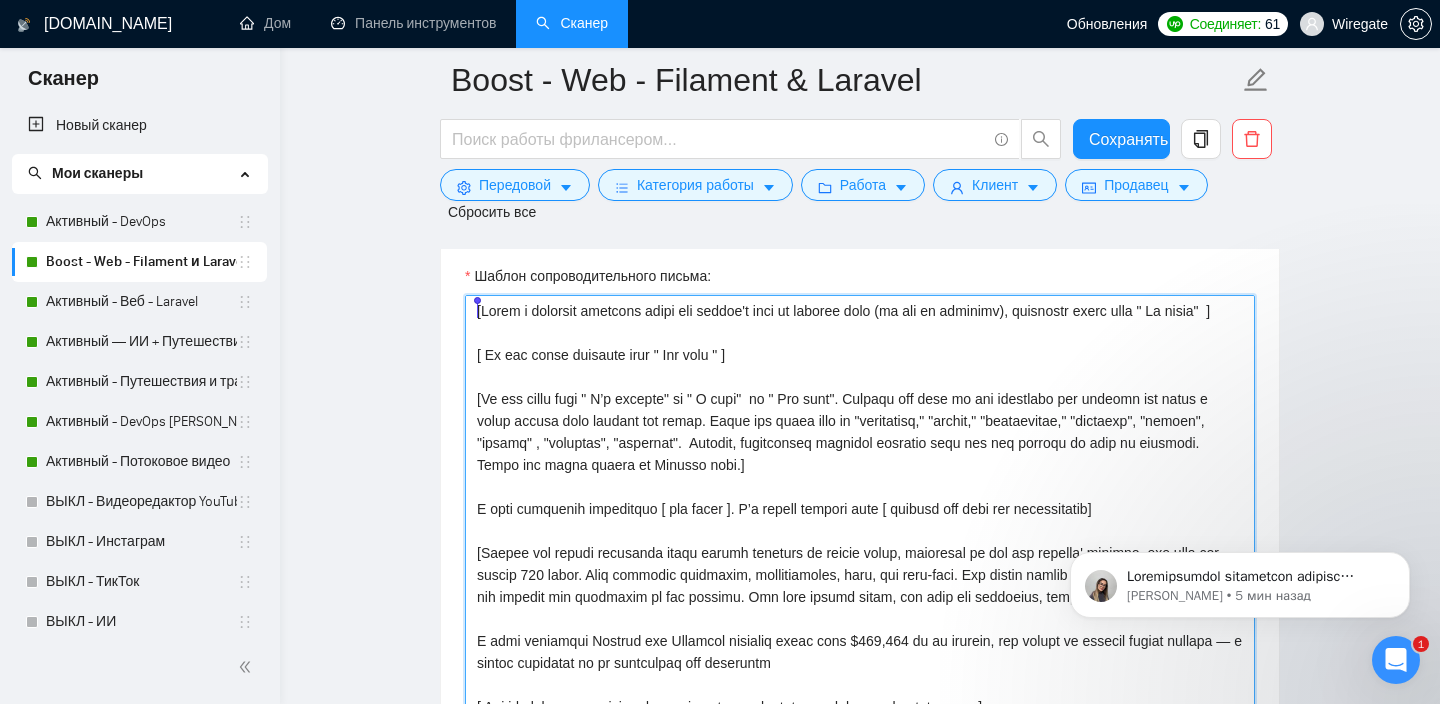 drag, startPoint x: 718, startPoint y: 427, endPoint x: 568, endPoint y: 211, distance: 262.97528 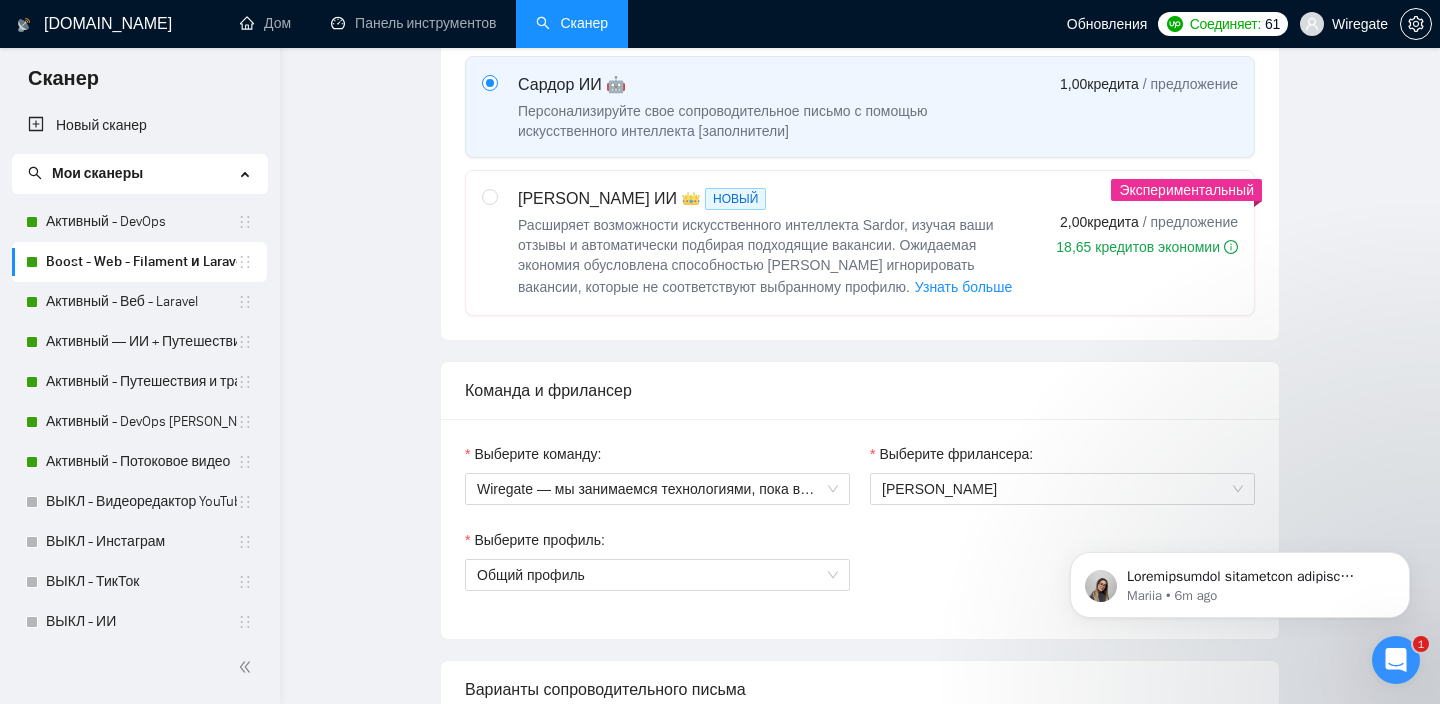 scroll, scrollTop: 0, scrollLeft: 0, axis: both 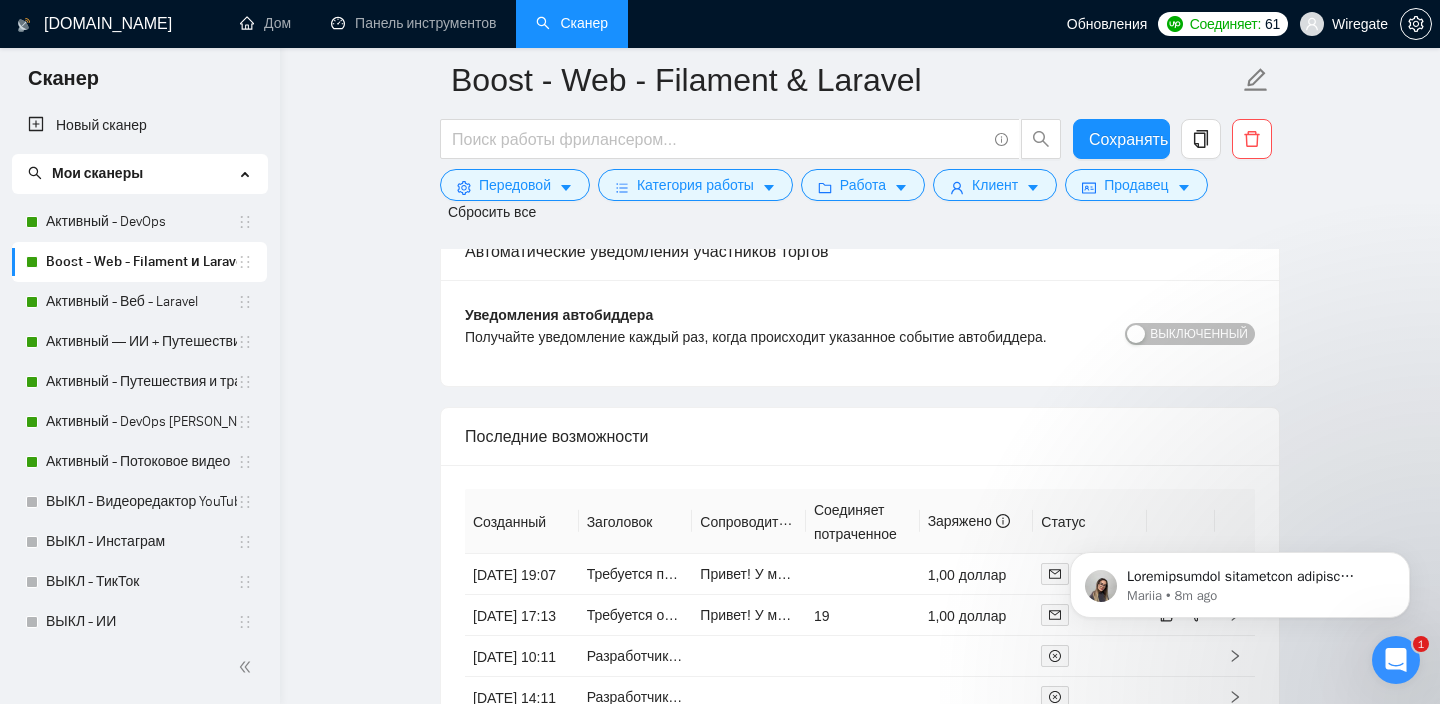 click at bounding box center (1136, 334) 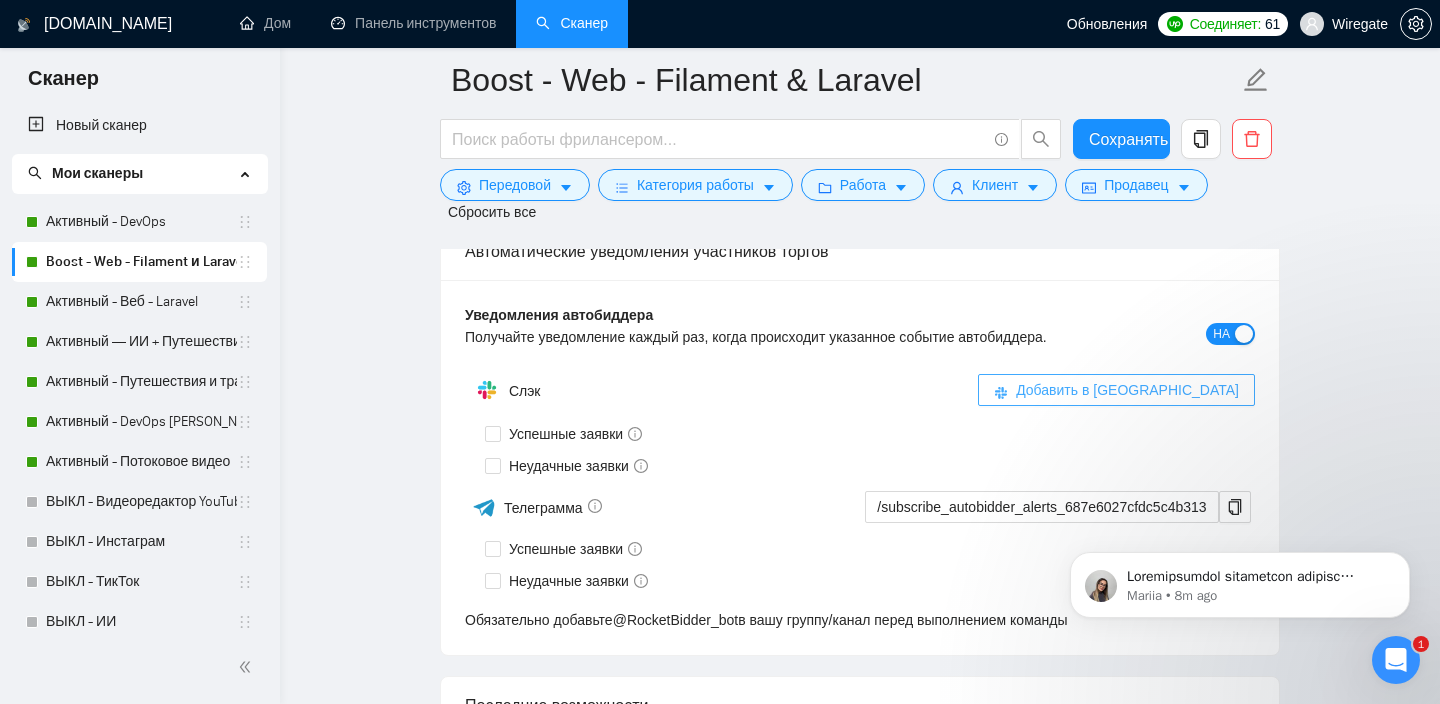 click on "Добавить в Slack" at bounding box center [1127, 390] 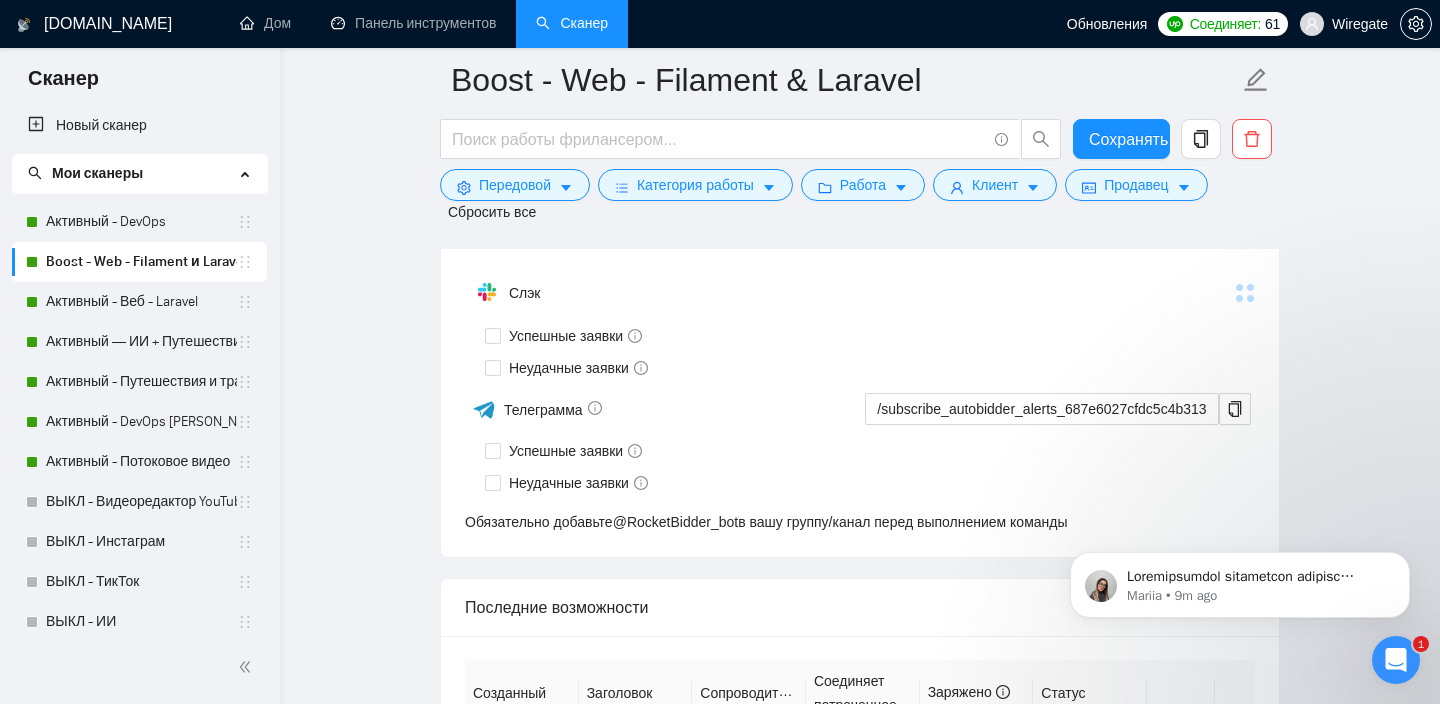 scroll, scrollTop: 0, scrollLeft: 0, axis: both 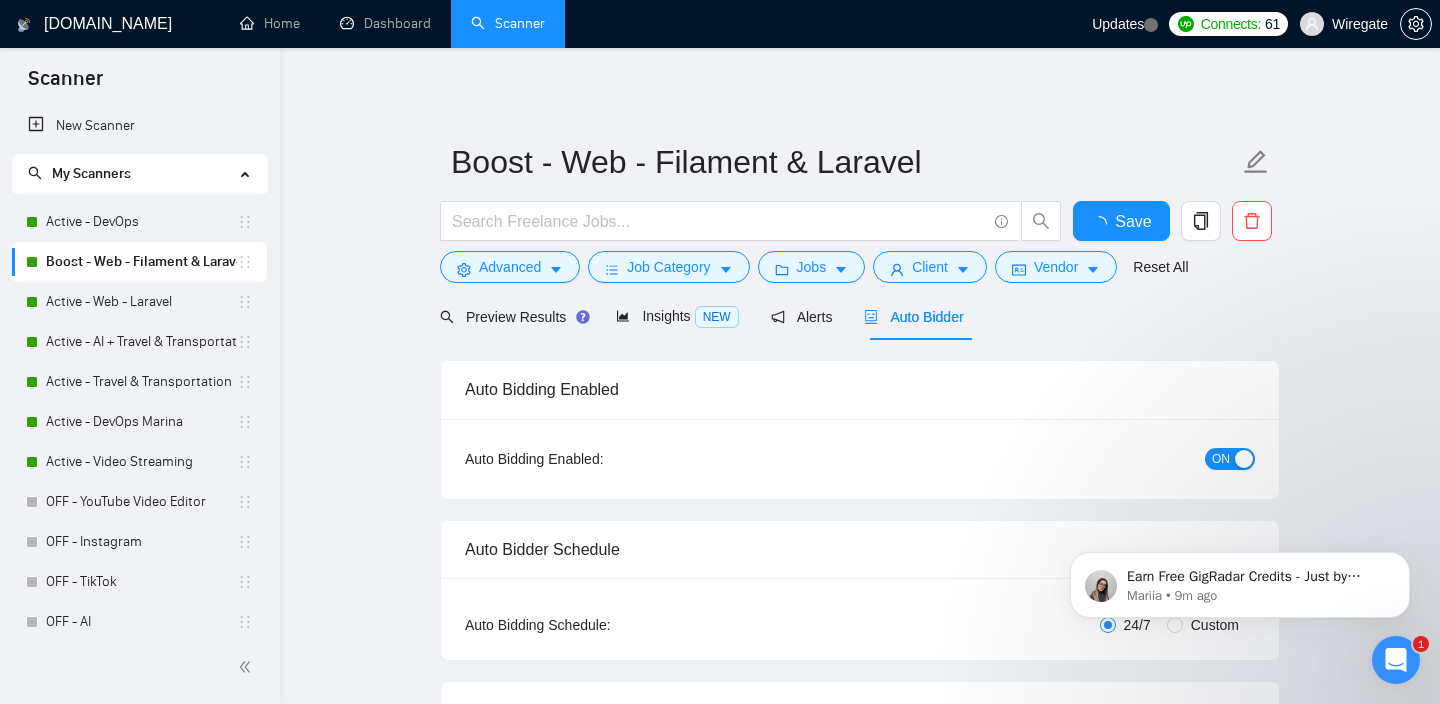 type 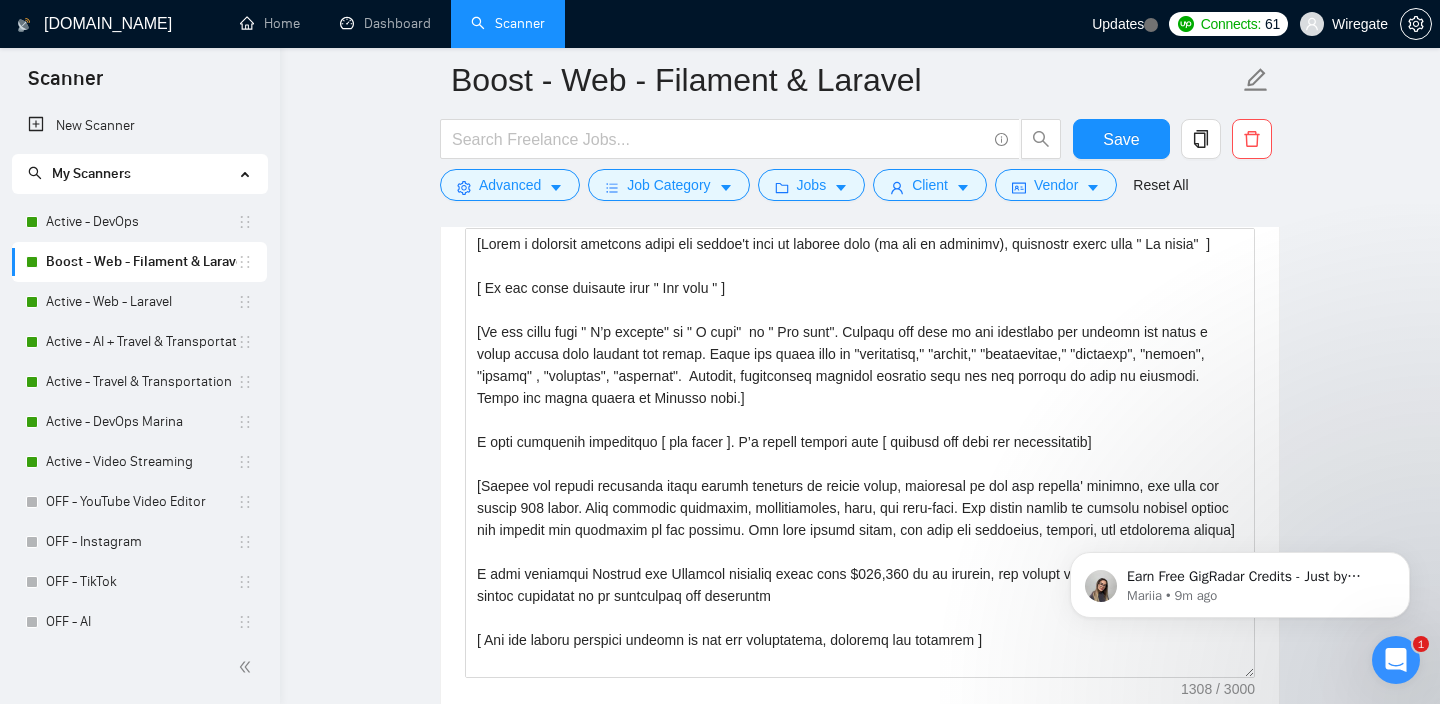 scroll, scrollTop: 1513, scrollLeft: 0, axis: vertical 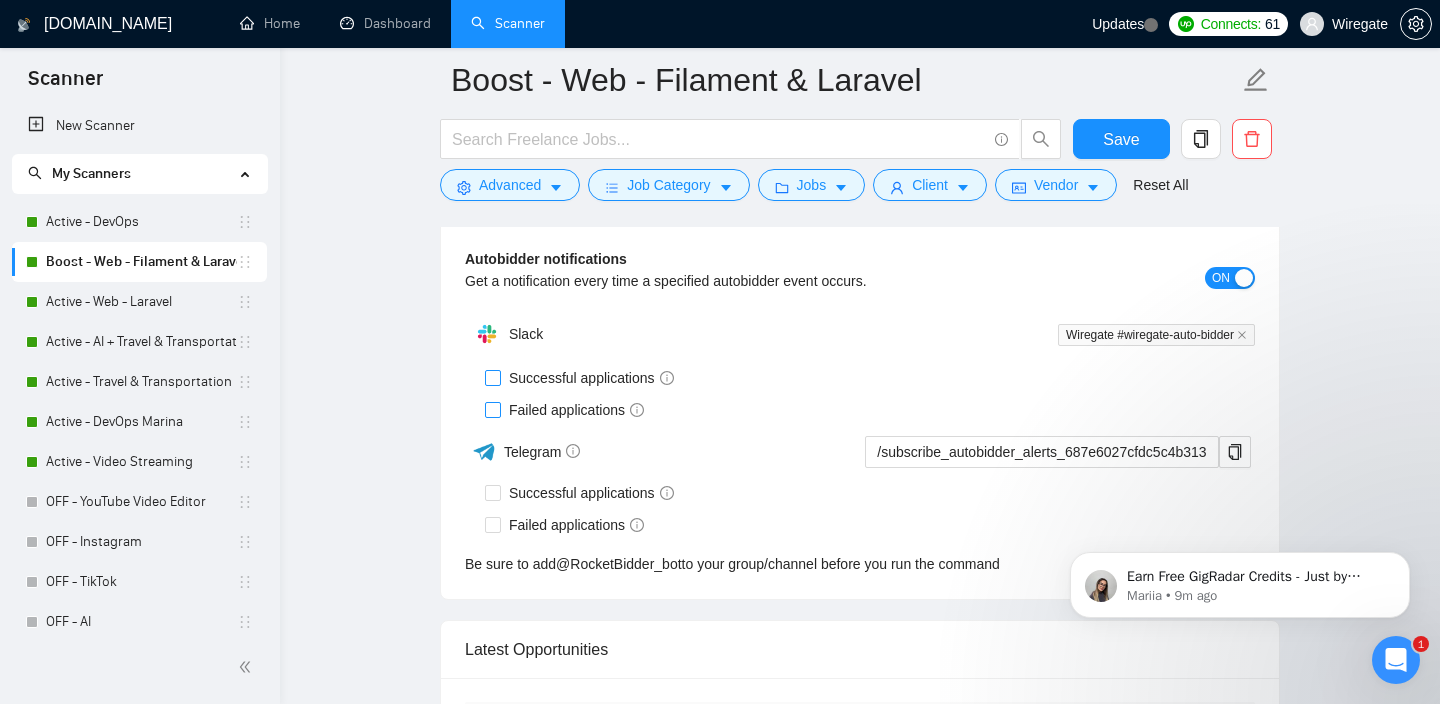 drag, startPoint x: 492, startPoint y: 378, endPoint x: 501, endPoint y: 412, distance: 35.17101 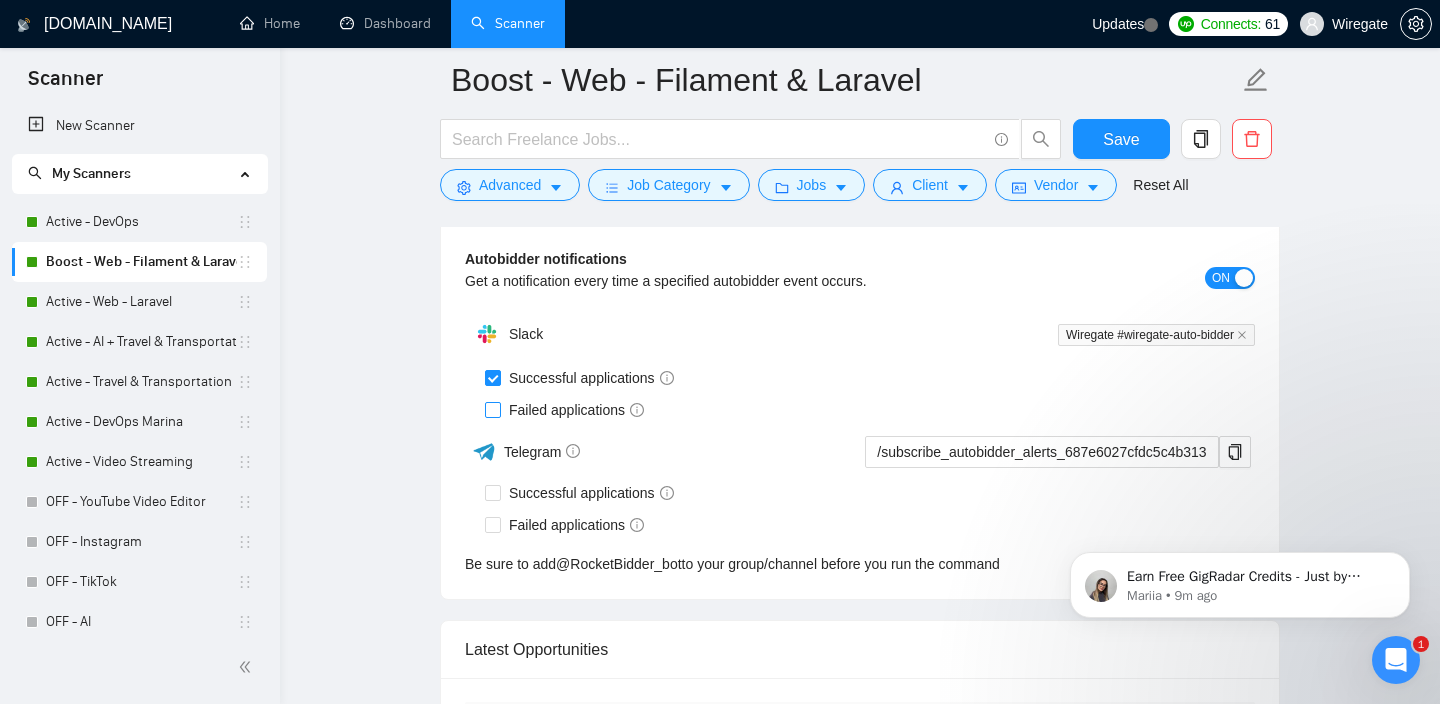 click on "Failed applications" at bounding box center (492, 409) 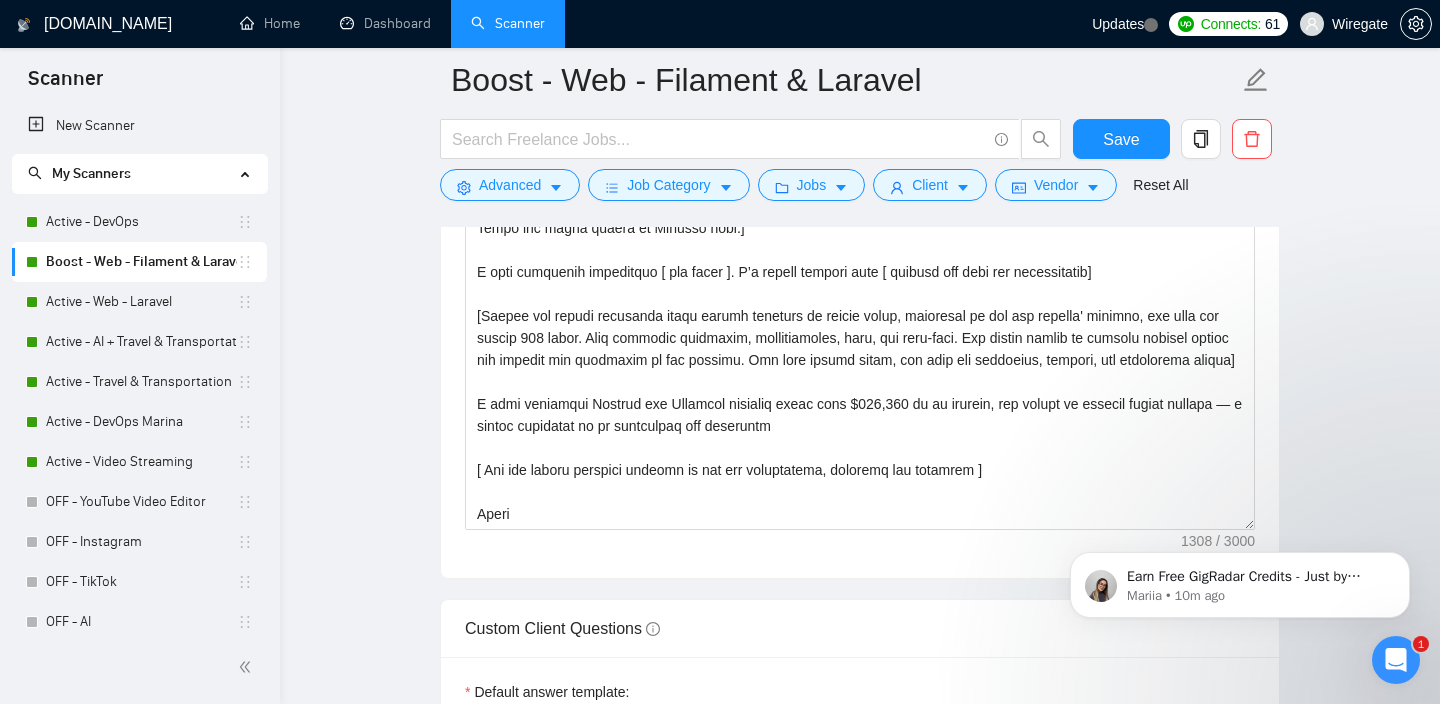 scroll, scrollTop: 1525, scrollLeft: 0, axis: vertical 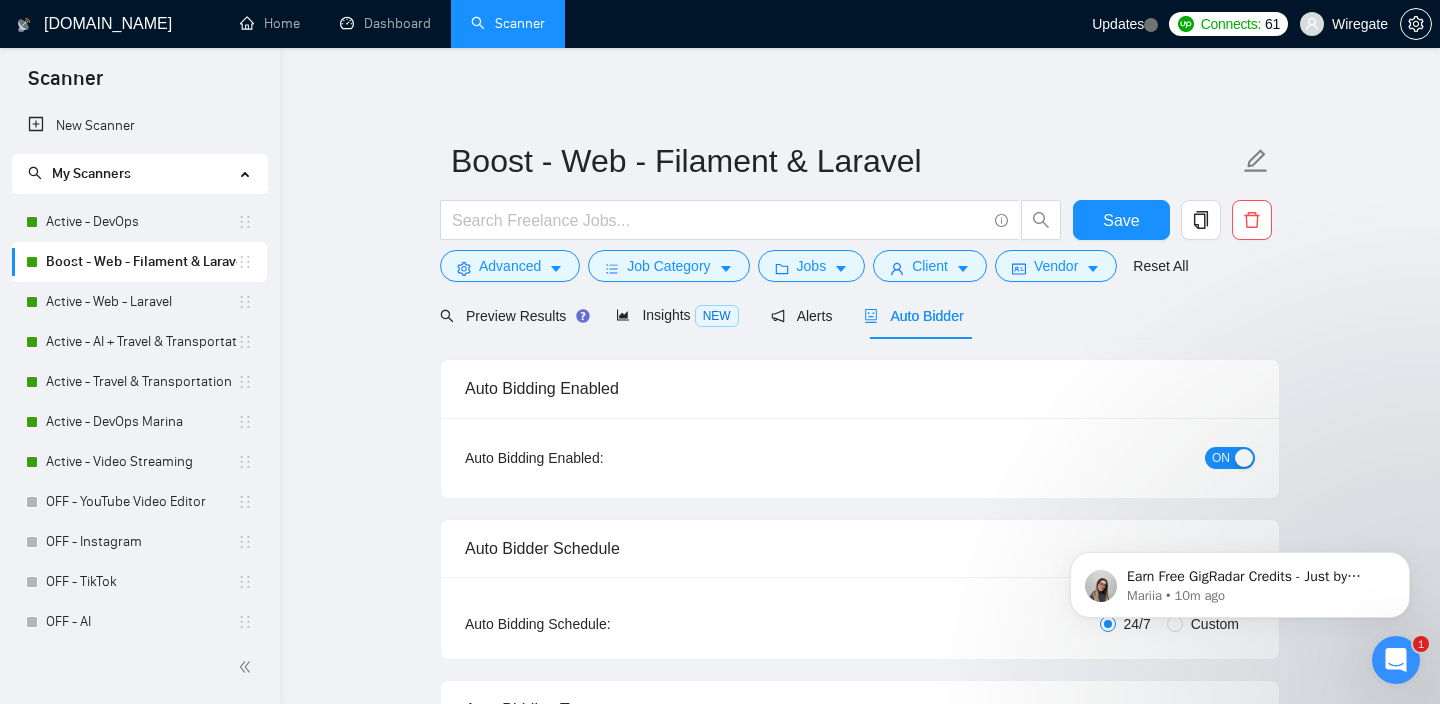 click on "Boost - Web - Filament & Laravel" at bounding box center (141, 262) 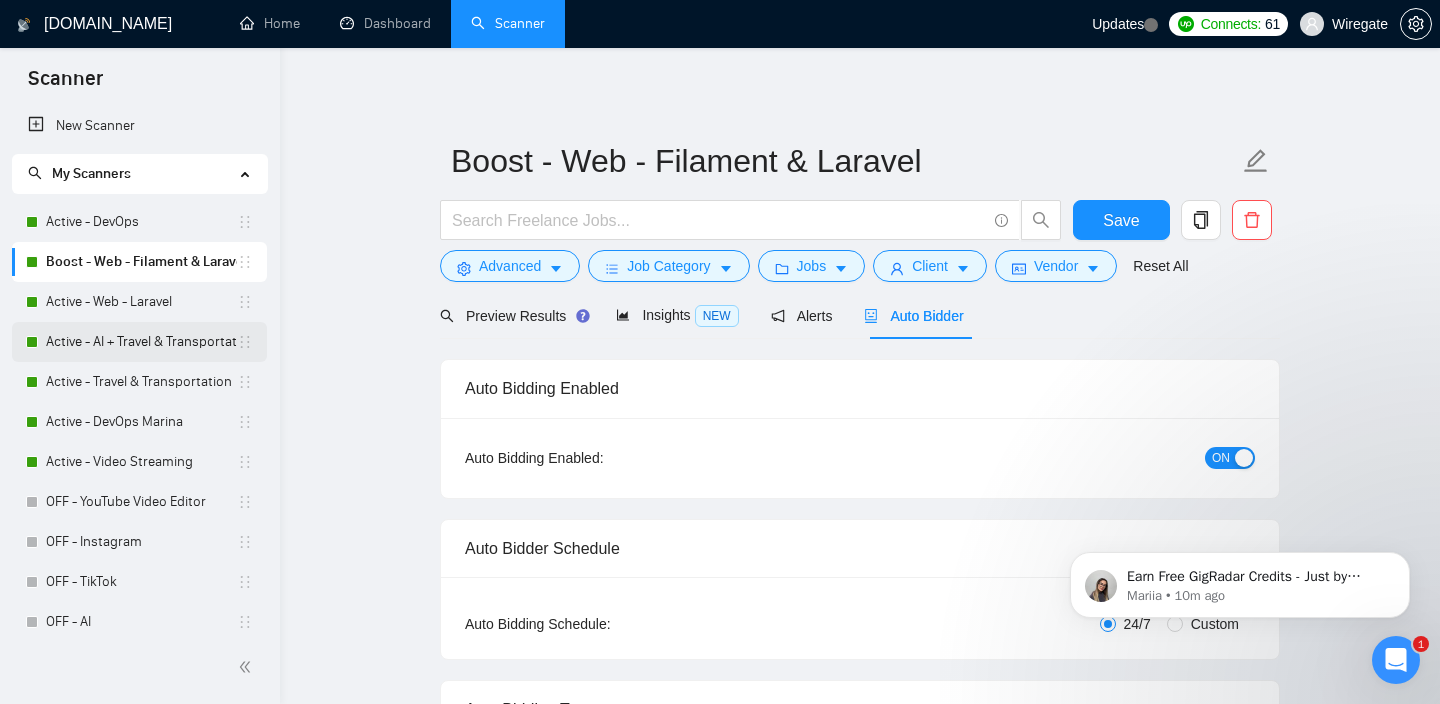 click on "Active - AI + Travel & Transportation" at bounding box center [141, 342] 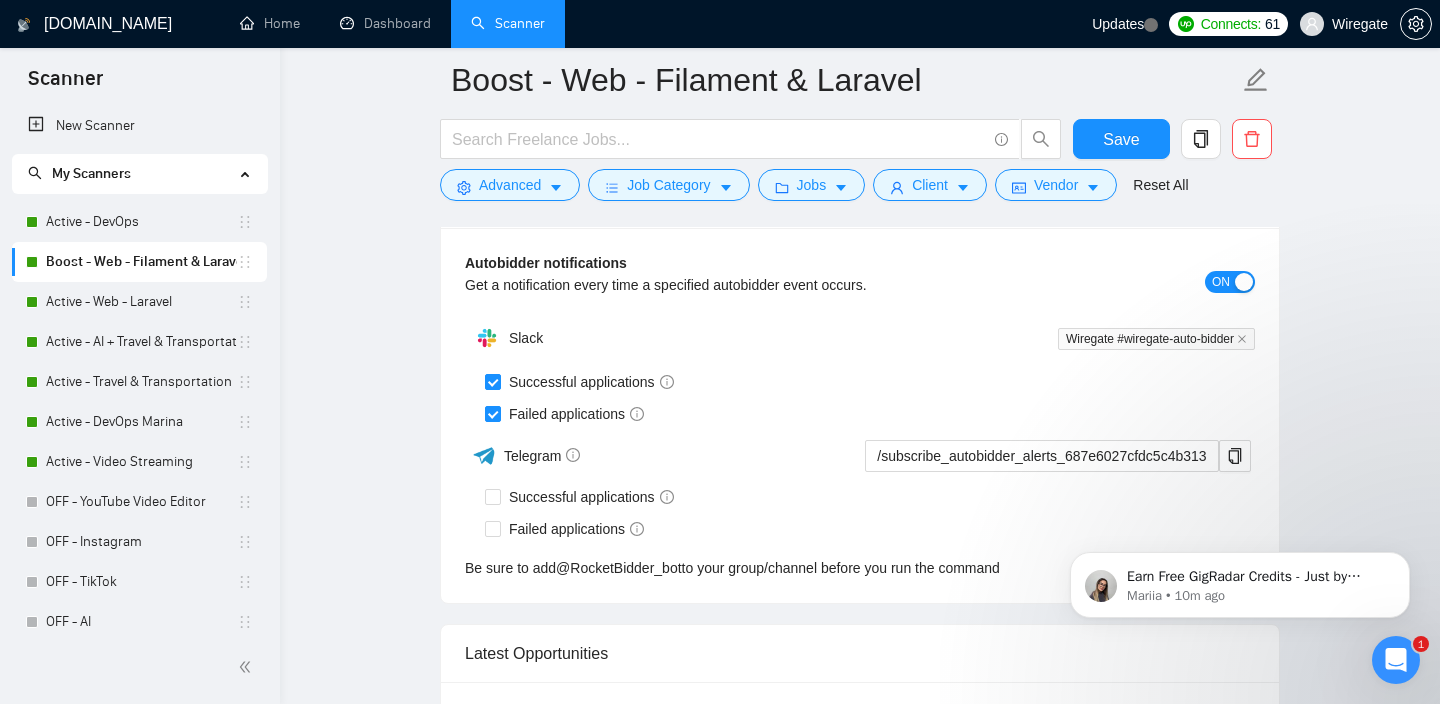scroll, scrollTop: 4095, scrollLeft: 0, axis: vertical 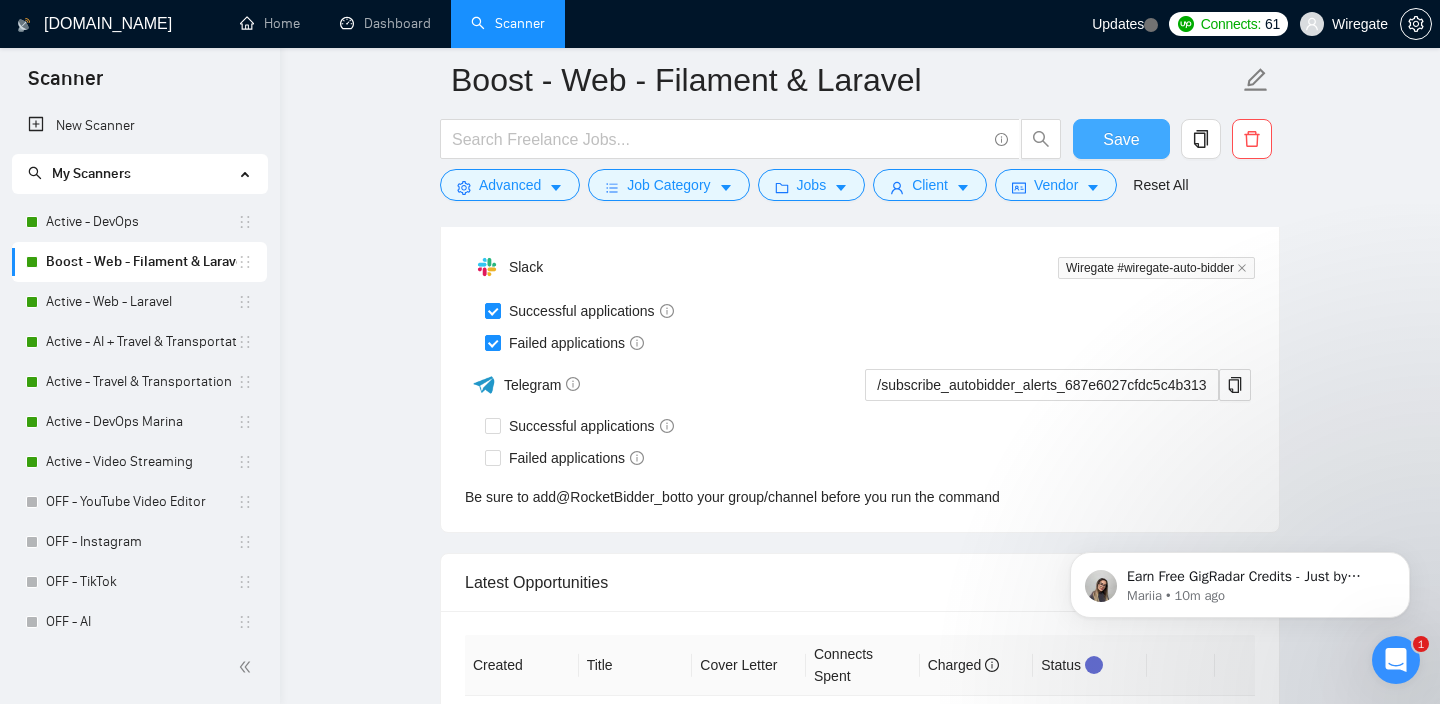 click on "Save" at bounding box center (1121, 139) 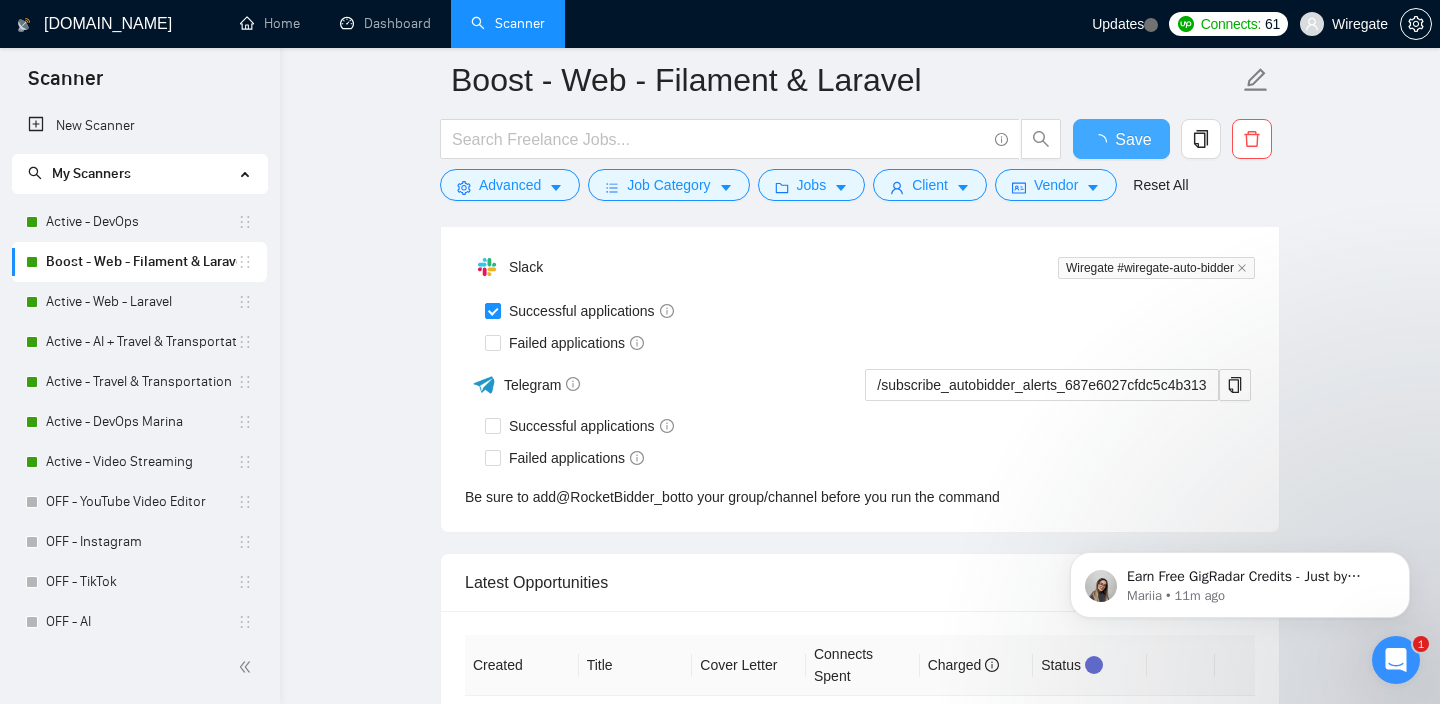type 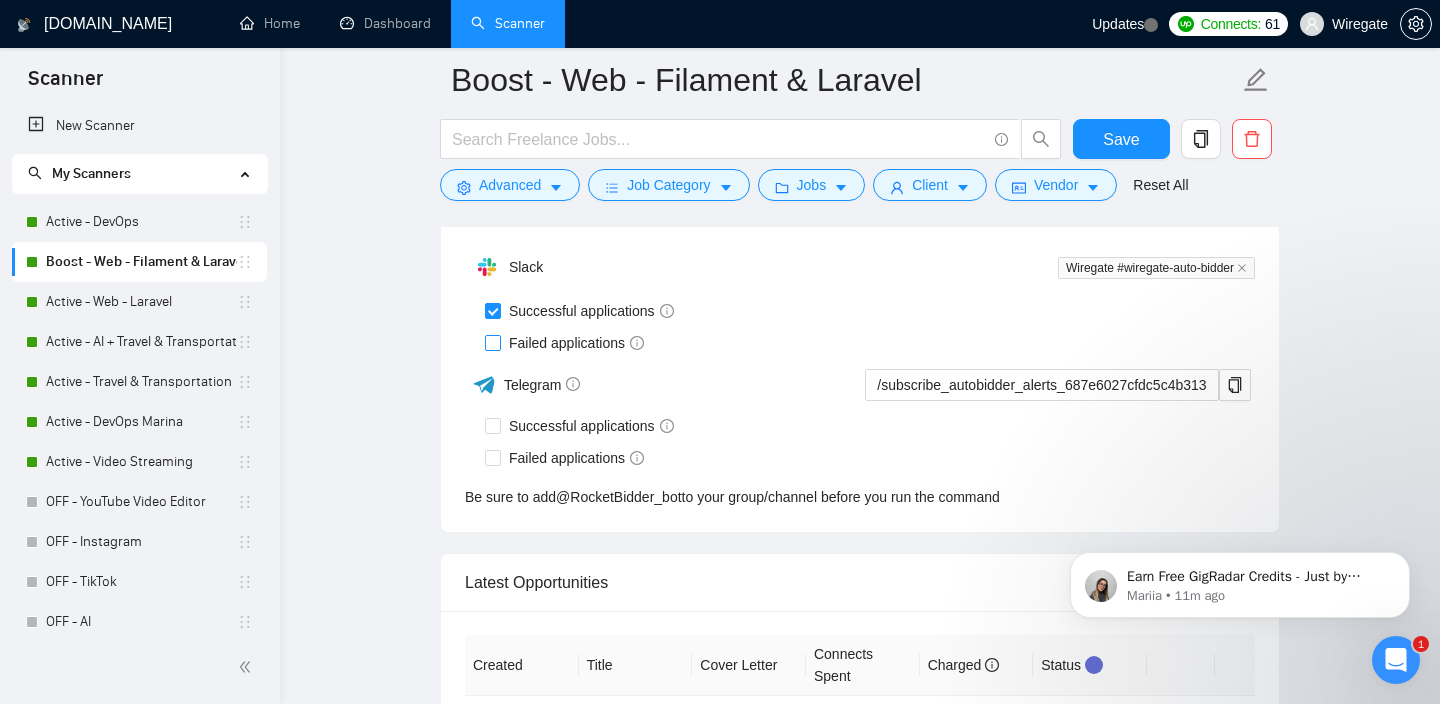 click at bounding box center (493, 343) 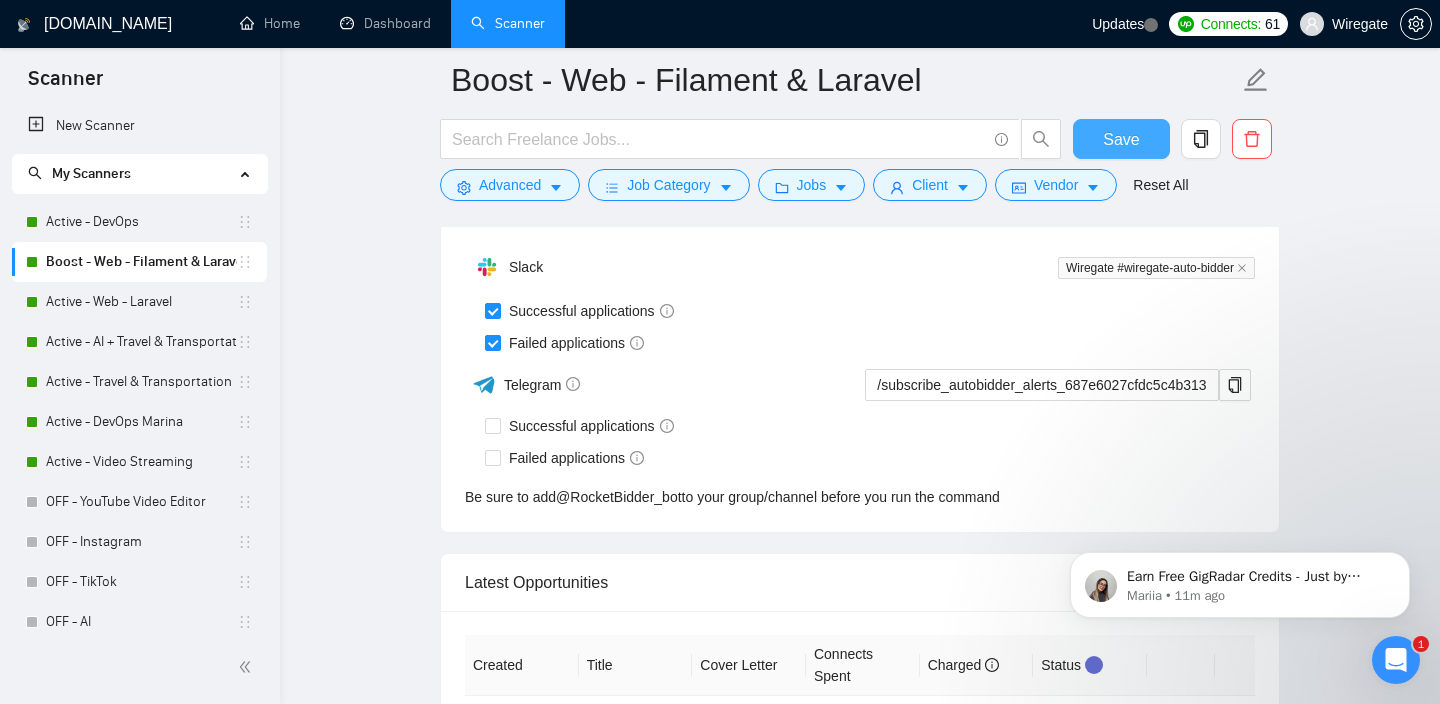 drag, startPoint x: 1120, startPoint y: 132, endPoint x: 820, endPoint y: 294, distance: 340.94574 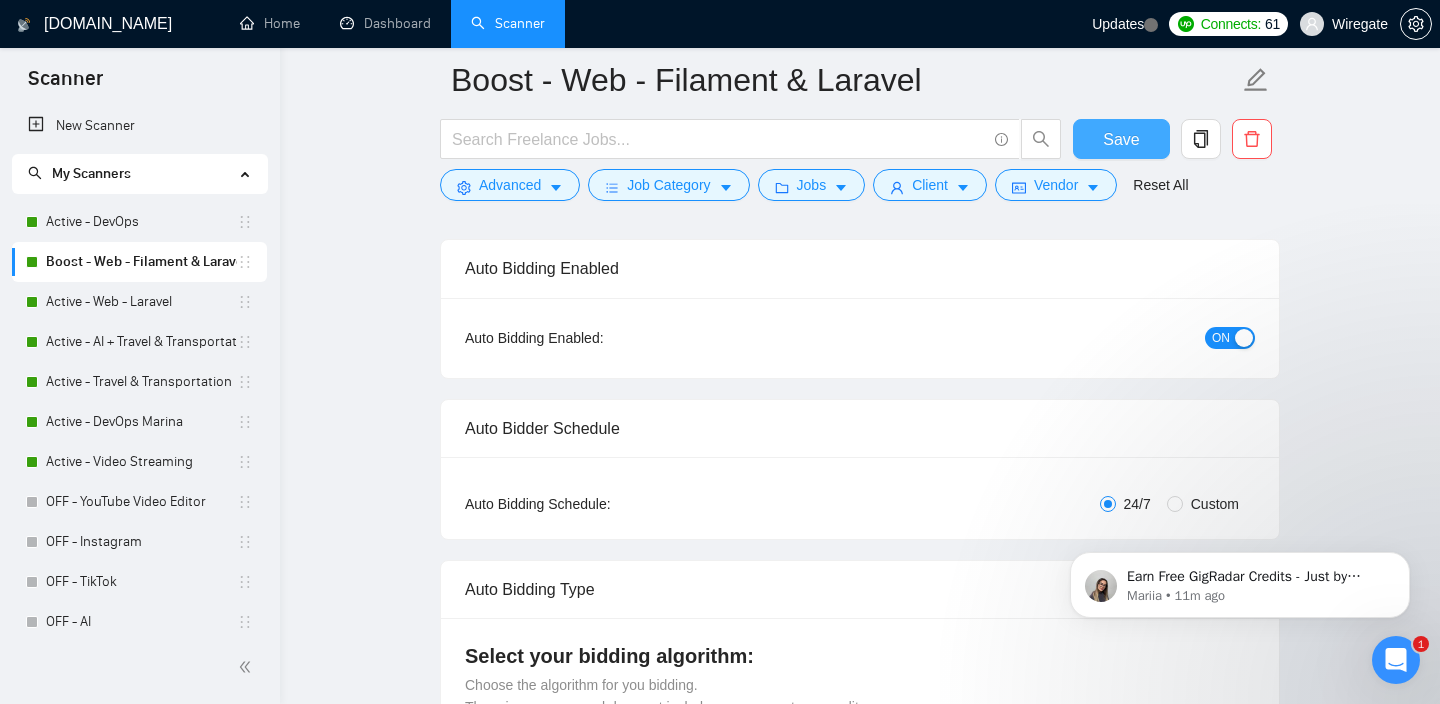 scroll, scrollTop: 0, scrollLeft: 0, axis: both 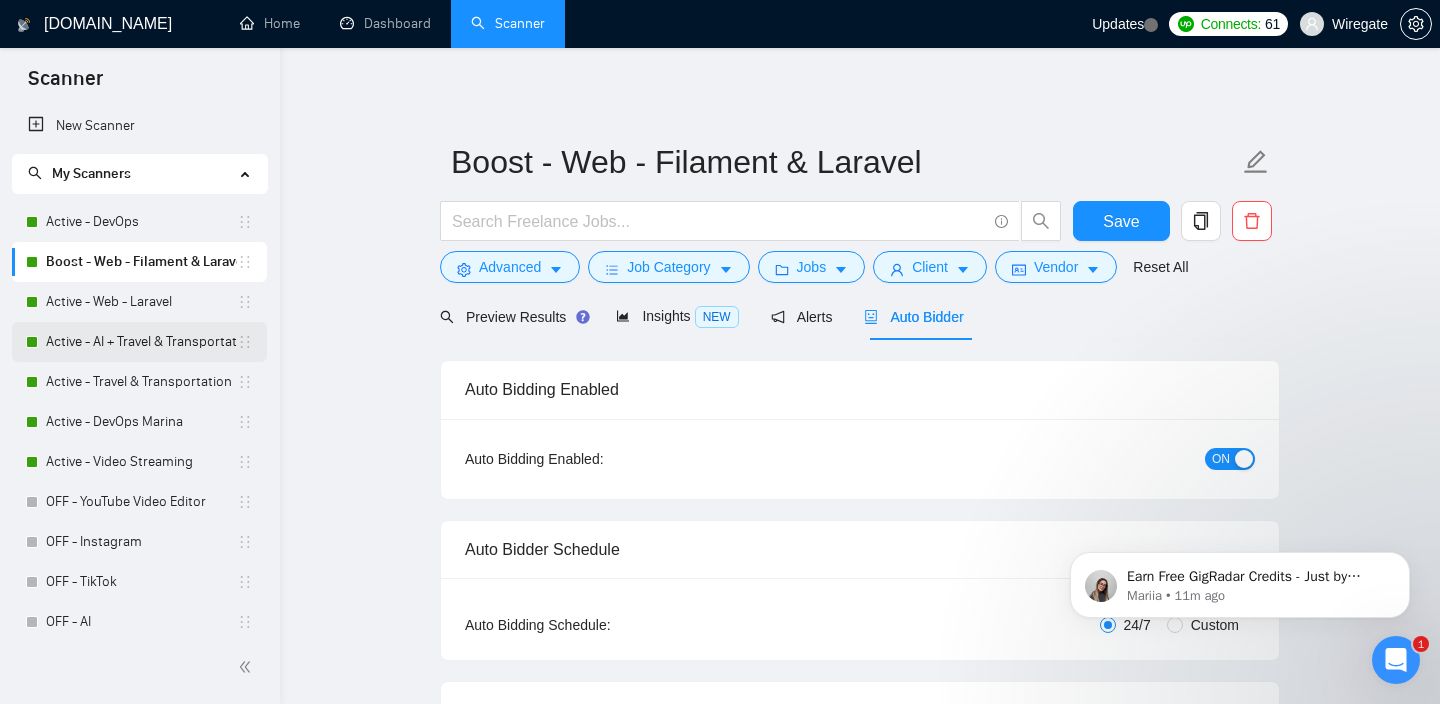 click on "Active - AI + Travel & Transportation" at bounding box center [141, 342] 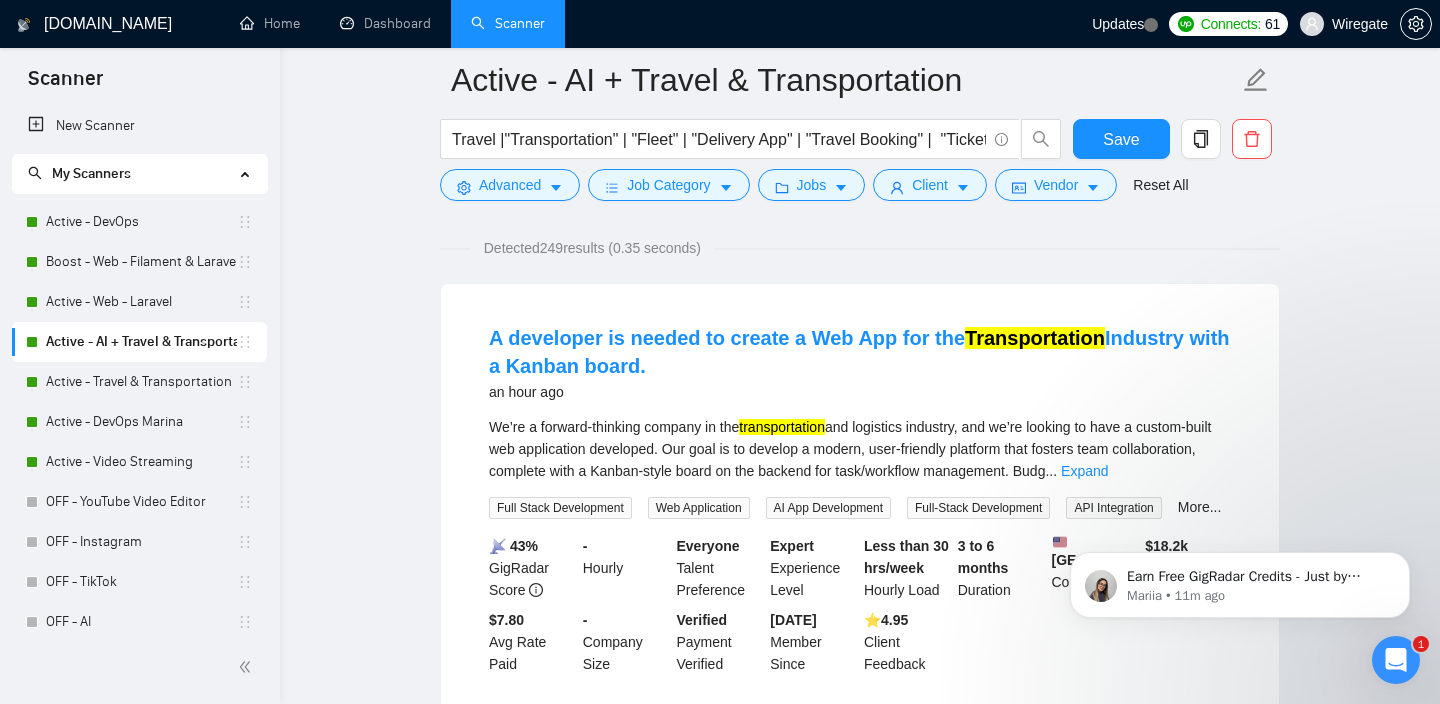 scroll, scrollTop: 145, scrollLeft: 0, axis: vertical 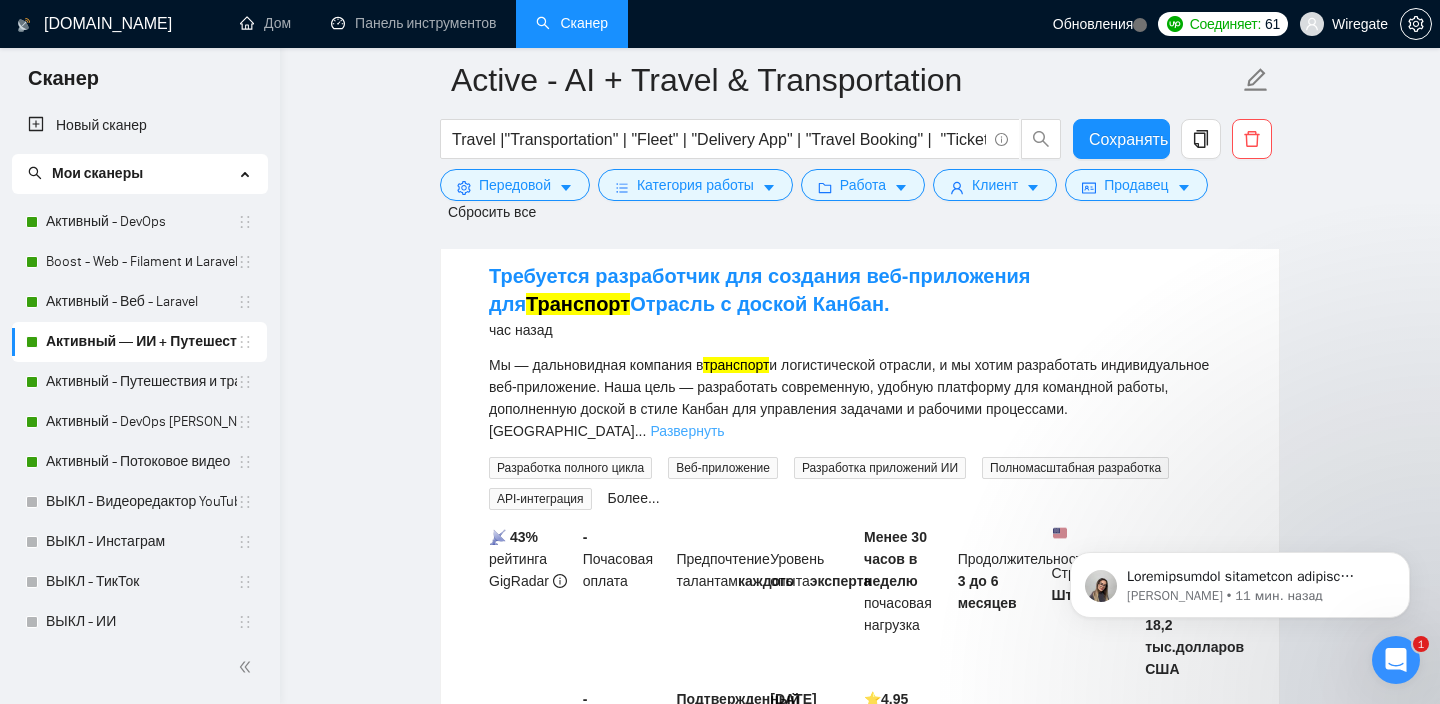 click on "Развернуть" at bounding box center [687, 431] 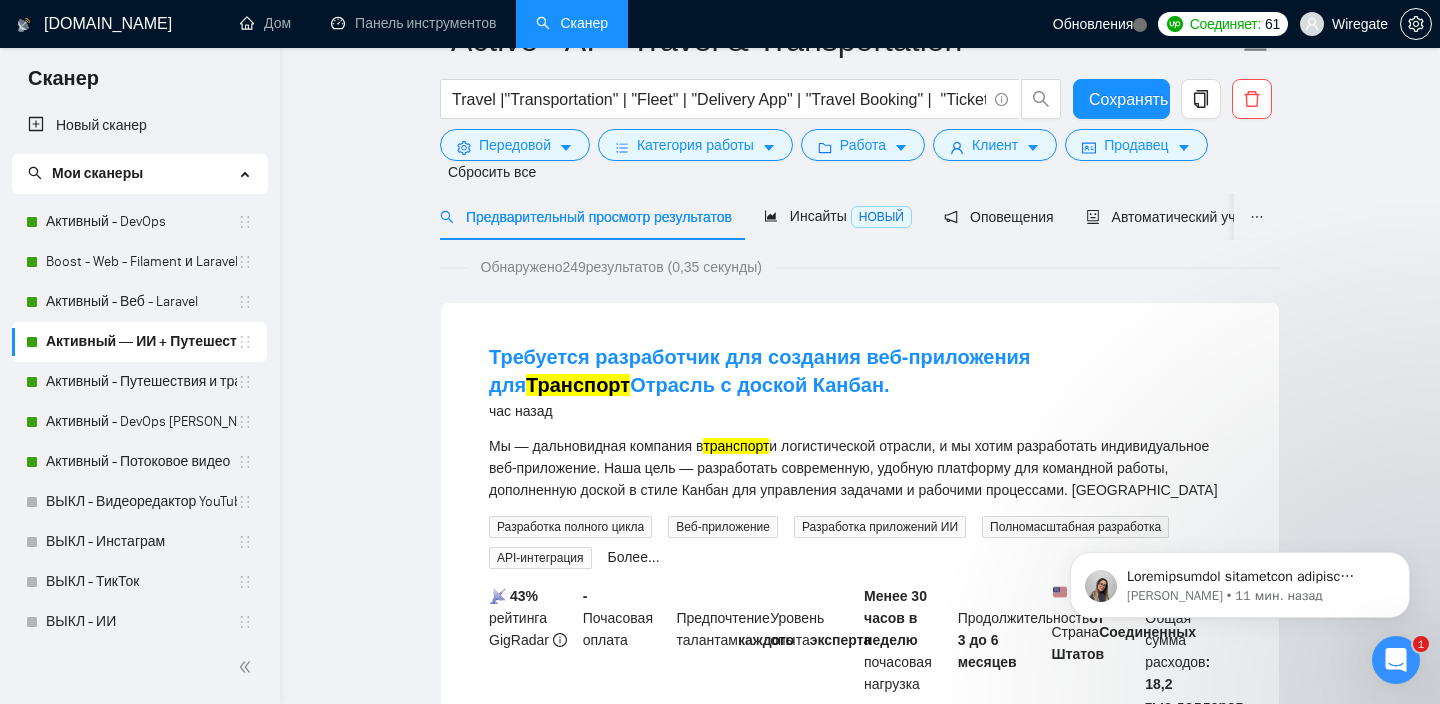 scroll, scrollTop: 73, scrollLeft: 0, axis: vertical 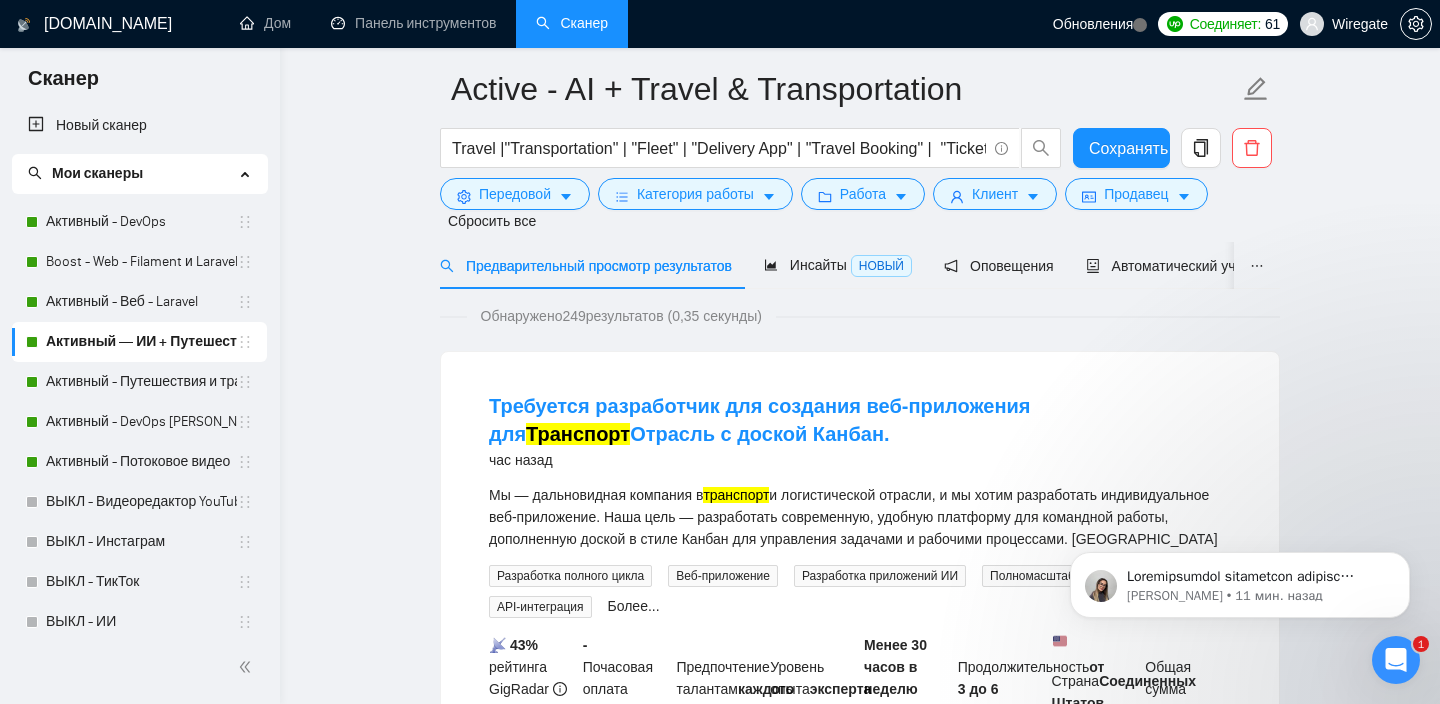 click on "Требуется разработчик для создания веб-приложения для Транспорт Отрасль с доской Канбан." at bounding box center [860, 420] 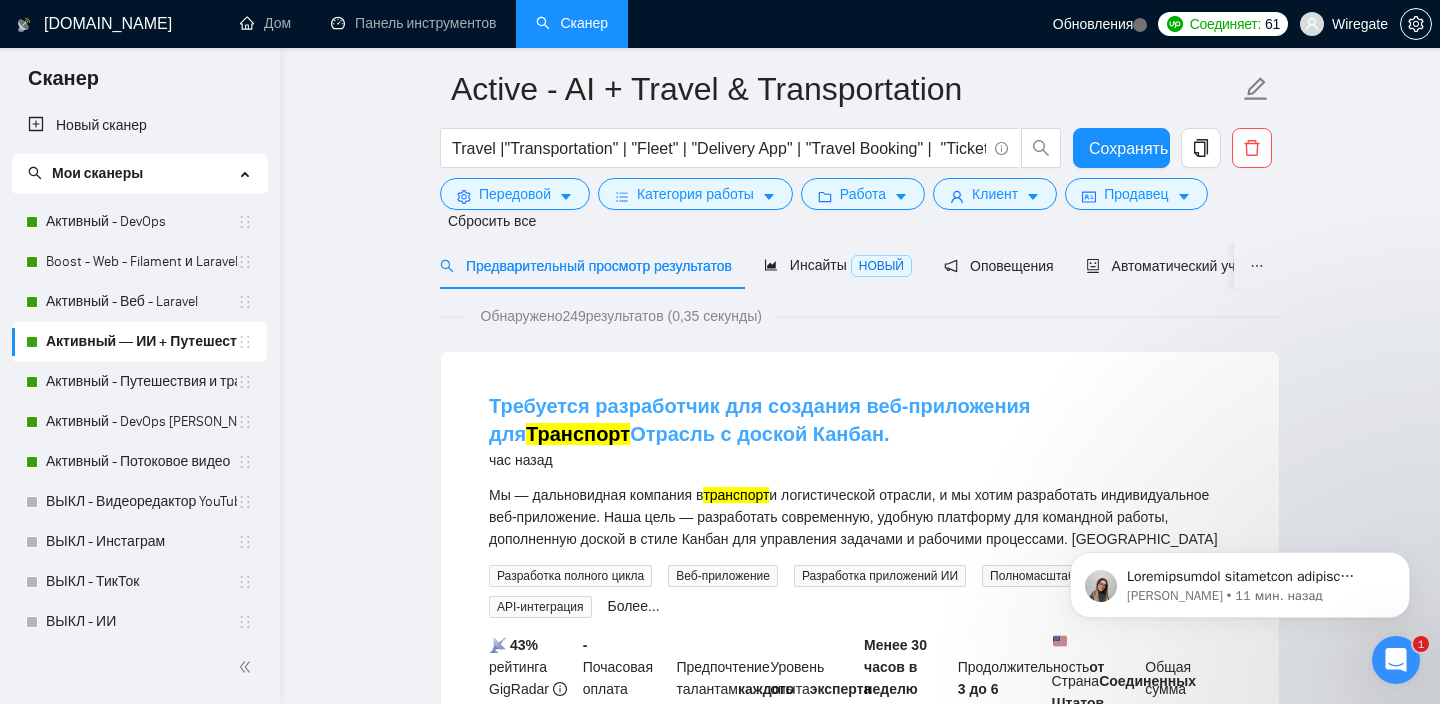 click on "Требуется разработчик для создания веб-приложения для" at bounding box center [759, 420] 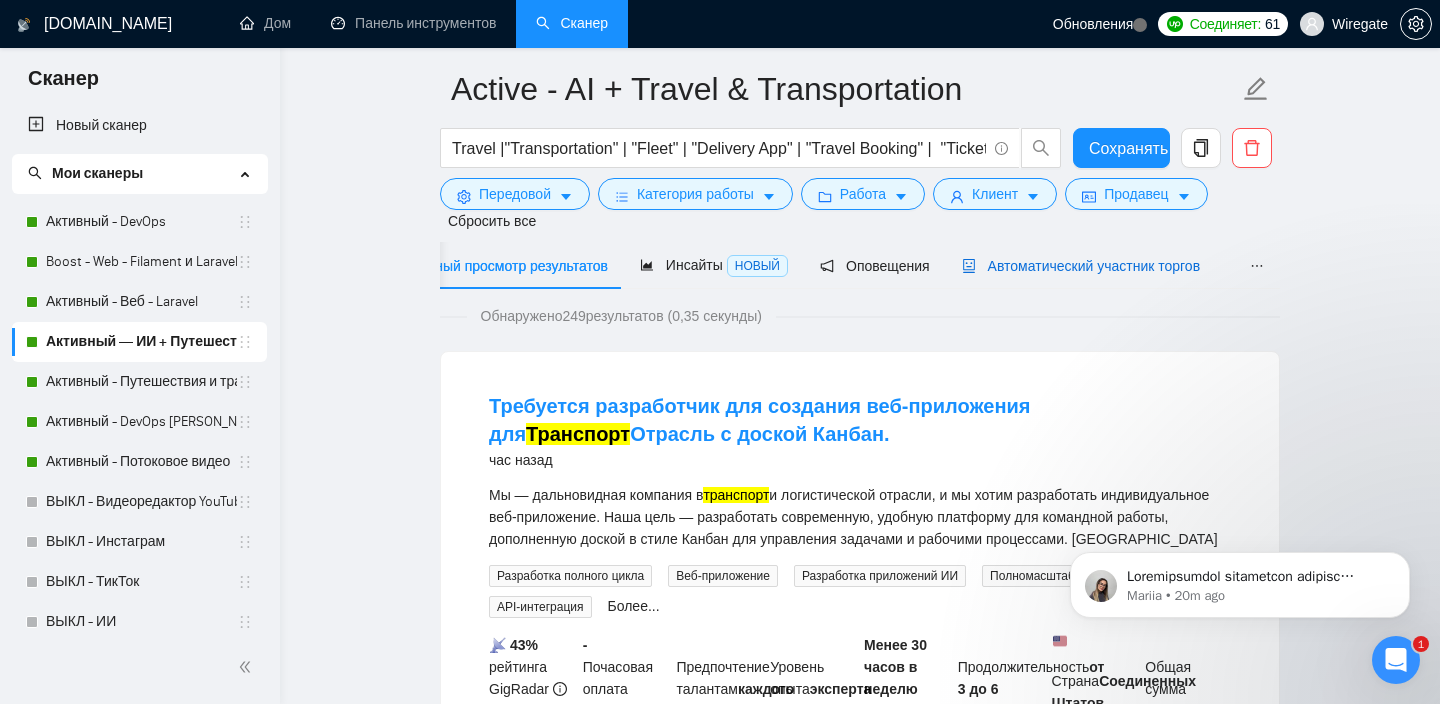 click on "Автоматический участник торгов" at bounding box center (1094, 266) 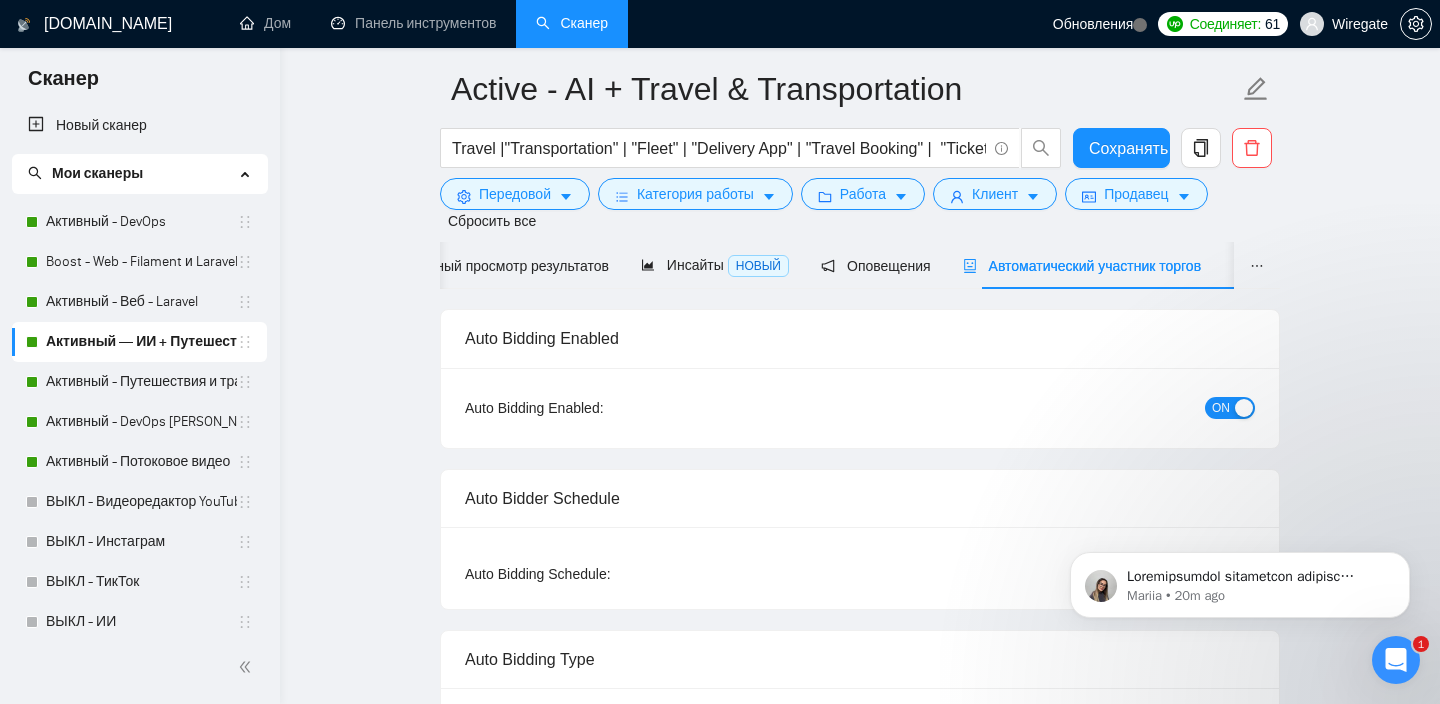 type 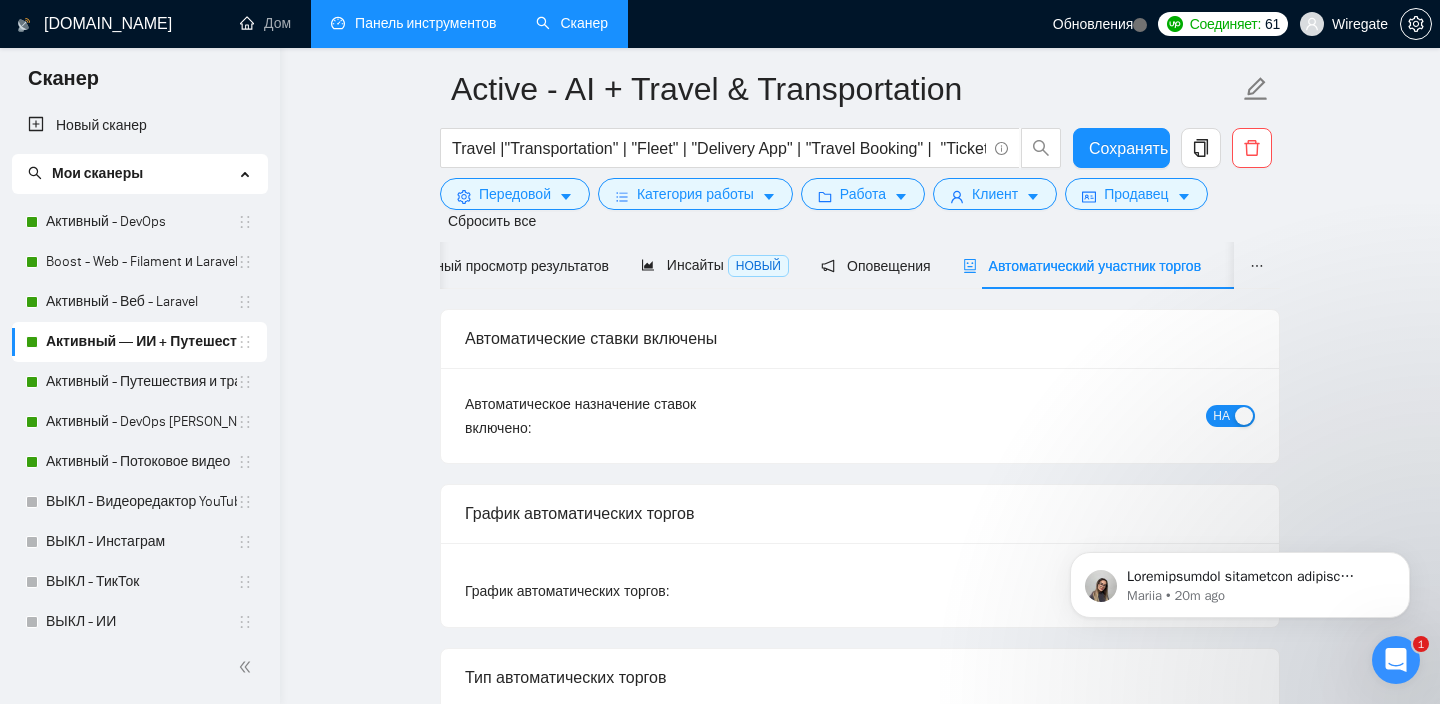 click on "Панель инструментов" at bounding box center (413, 23) 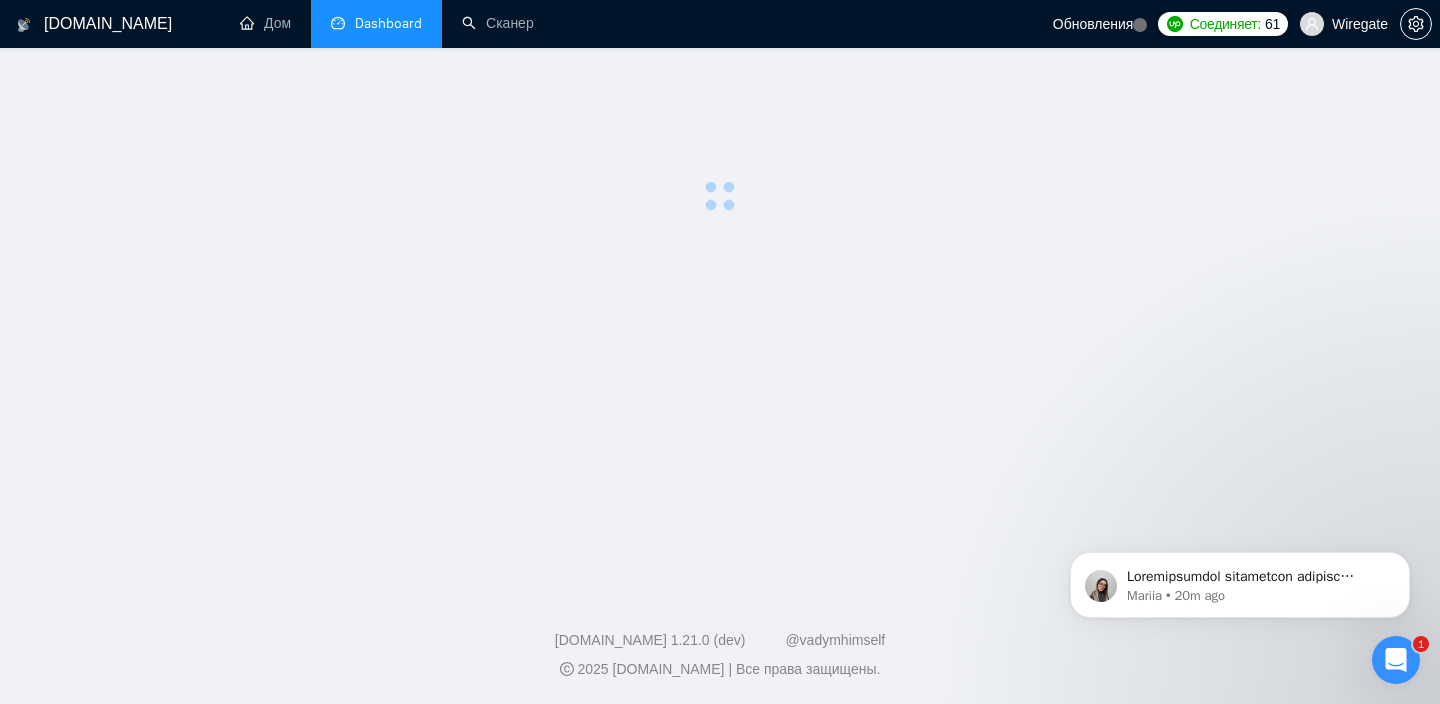 scroll, scrollTop: 0, scrollLeft: 0, axis: both 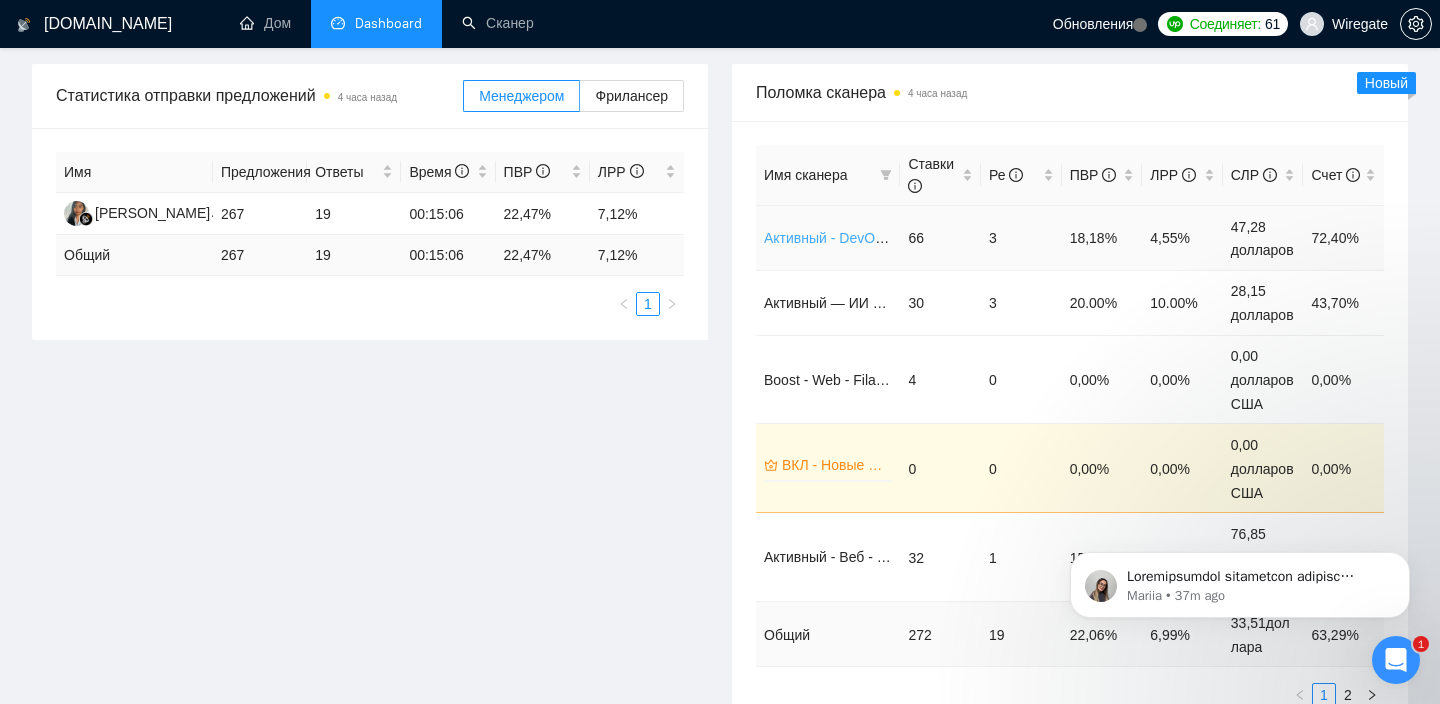 click on "Активный - DevOps Марина" at bounding box center [886, 238] 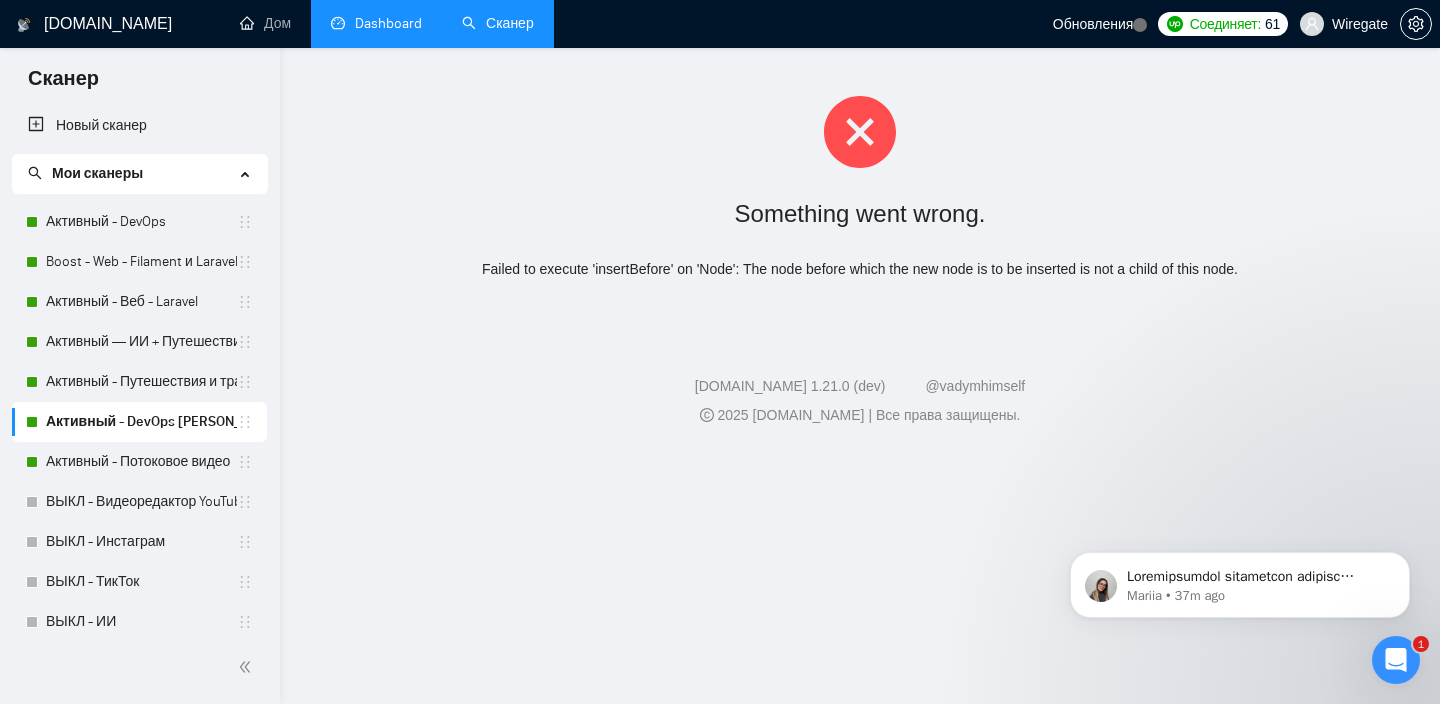 scroll, scrollTop: 0, scrollLeft: 0, axis: both 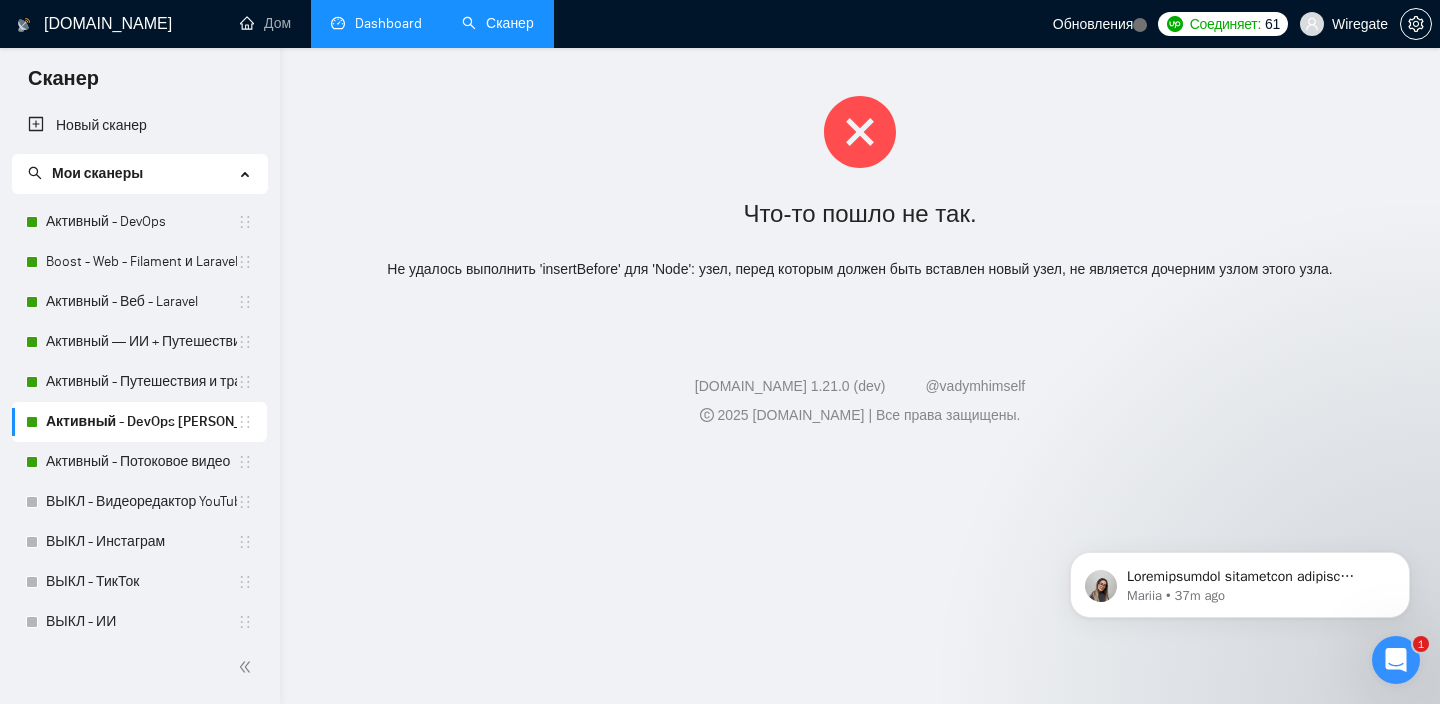 click on "Сканер" at bounding box center [498, 23] 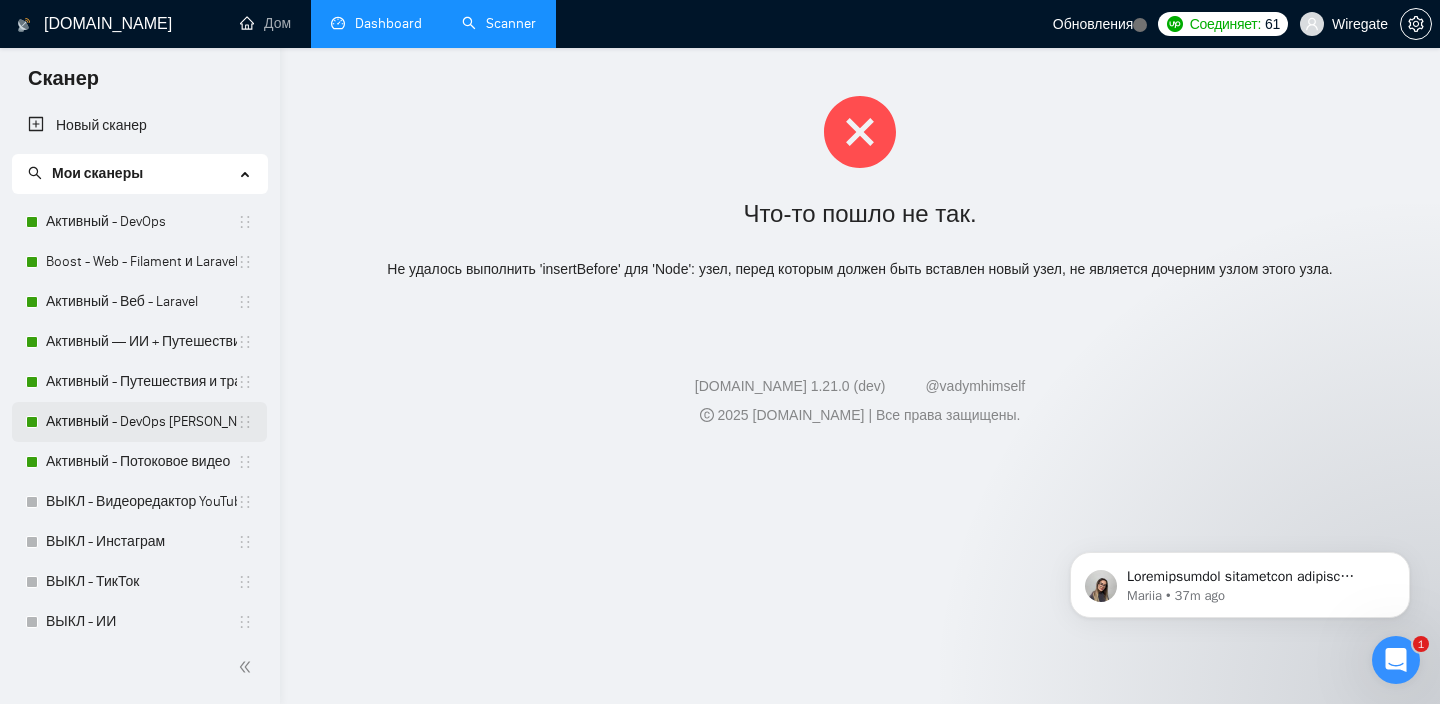 click on "Активный - DevOps Марина" at bounding box center [141, 422] 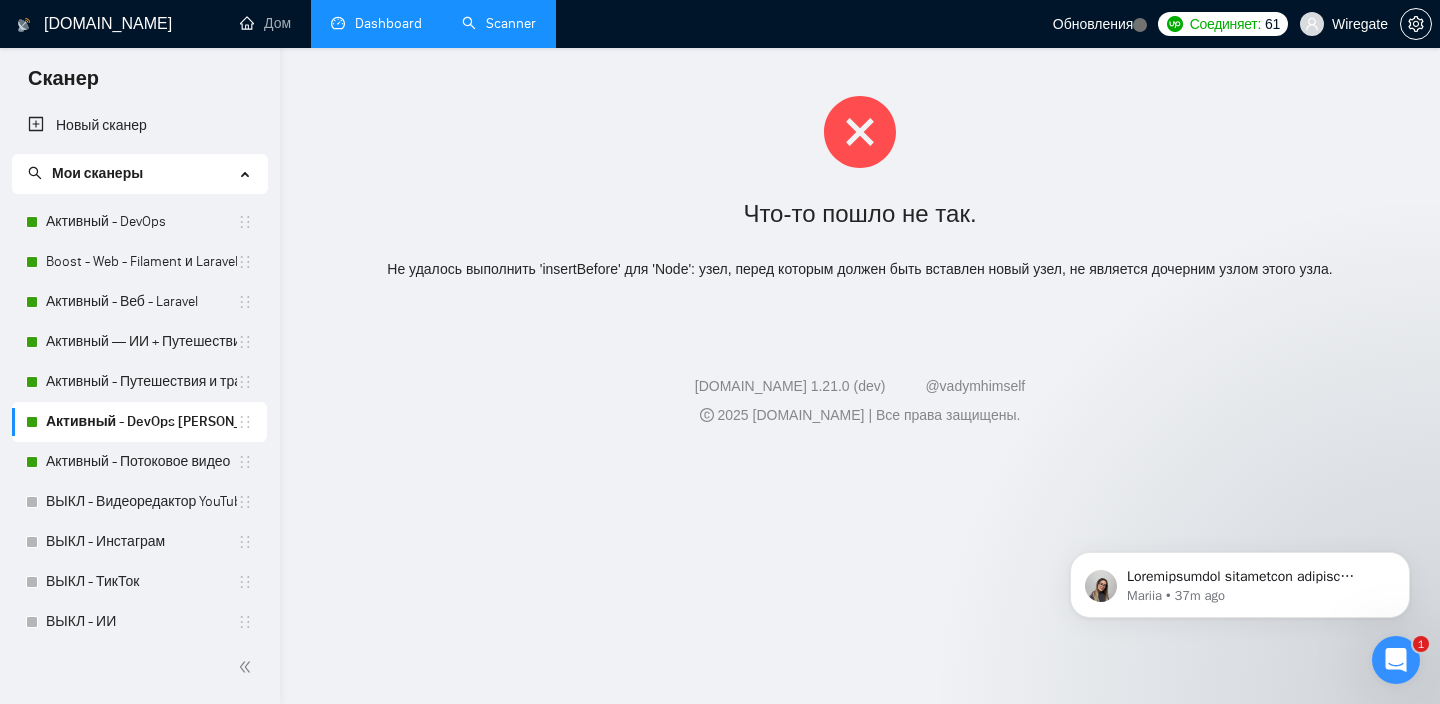 click on "[DOMAIN_NAME]" at bounding box center (108, 23) 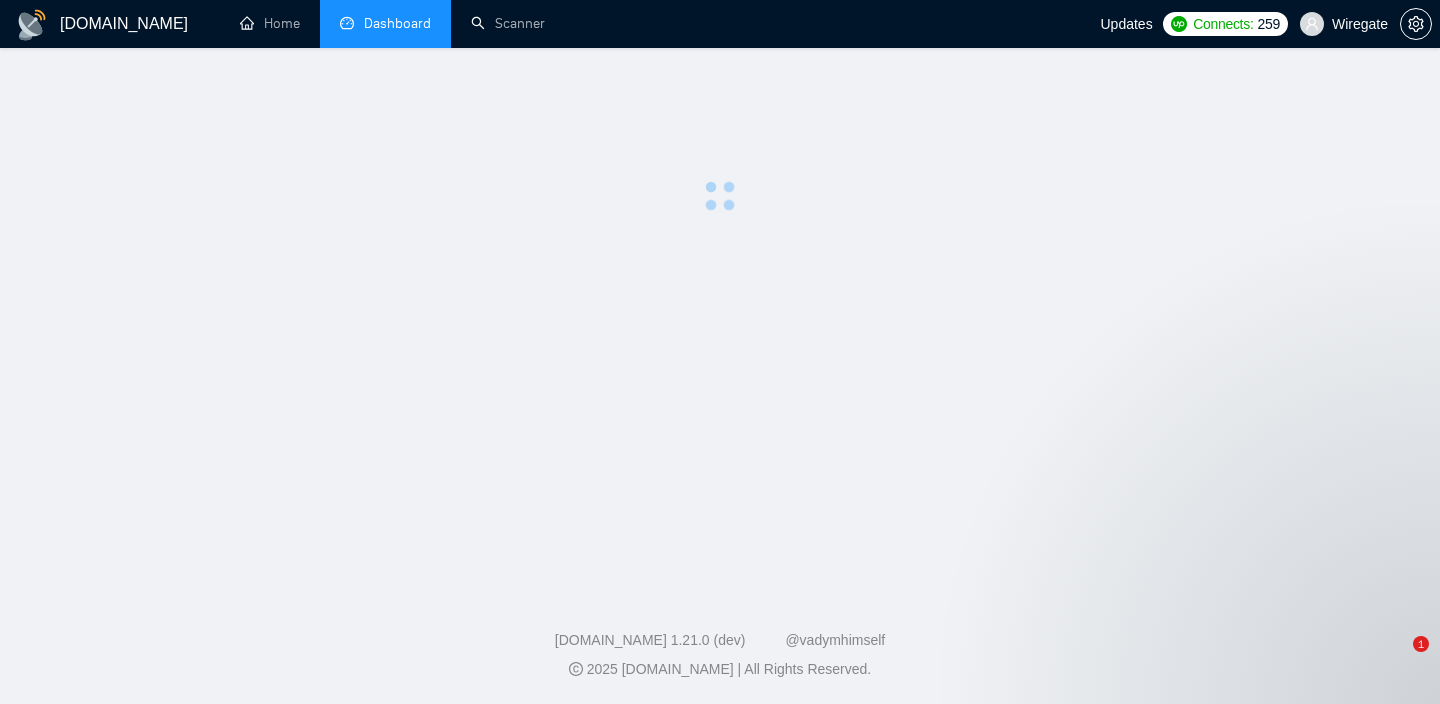 scroll, scrollTop: 0, scrollLeft: 0, axis: both 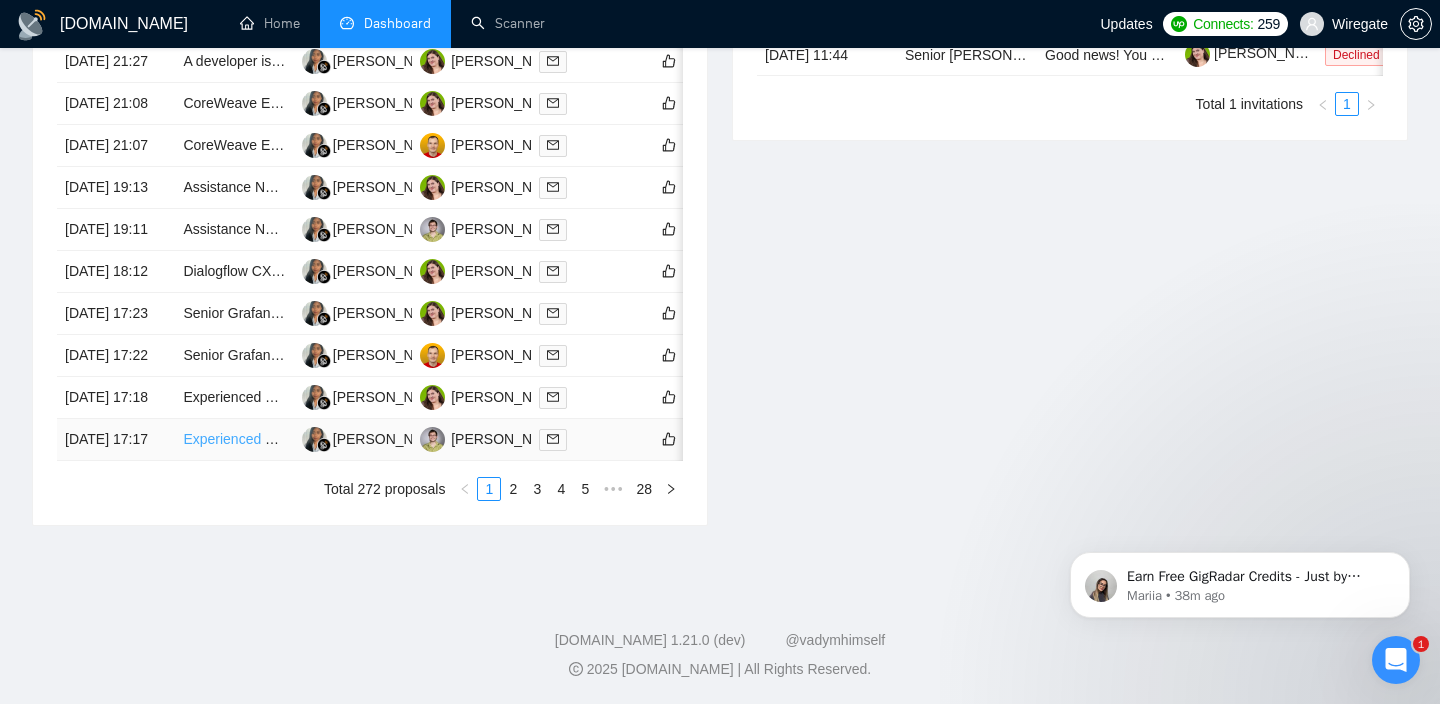 click on "Experienced Web Developer needed, Laravel / React" at bounding box center (348, 439) 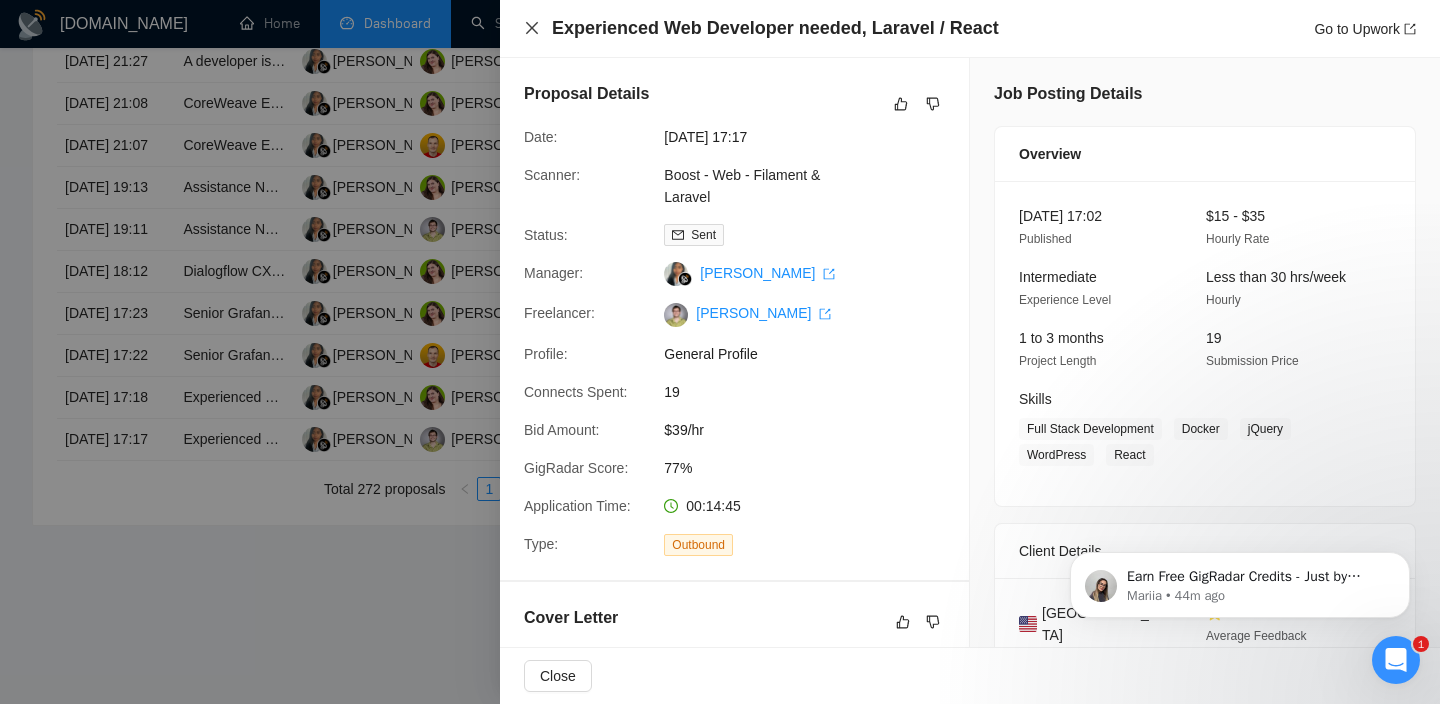 click 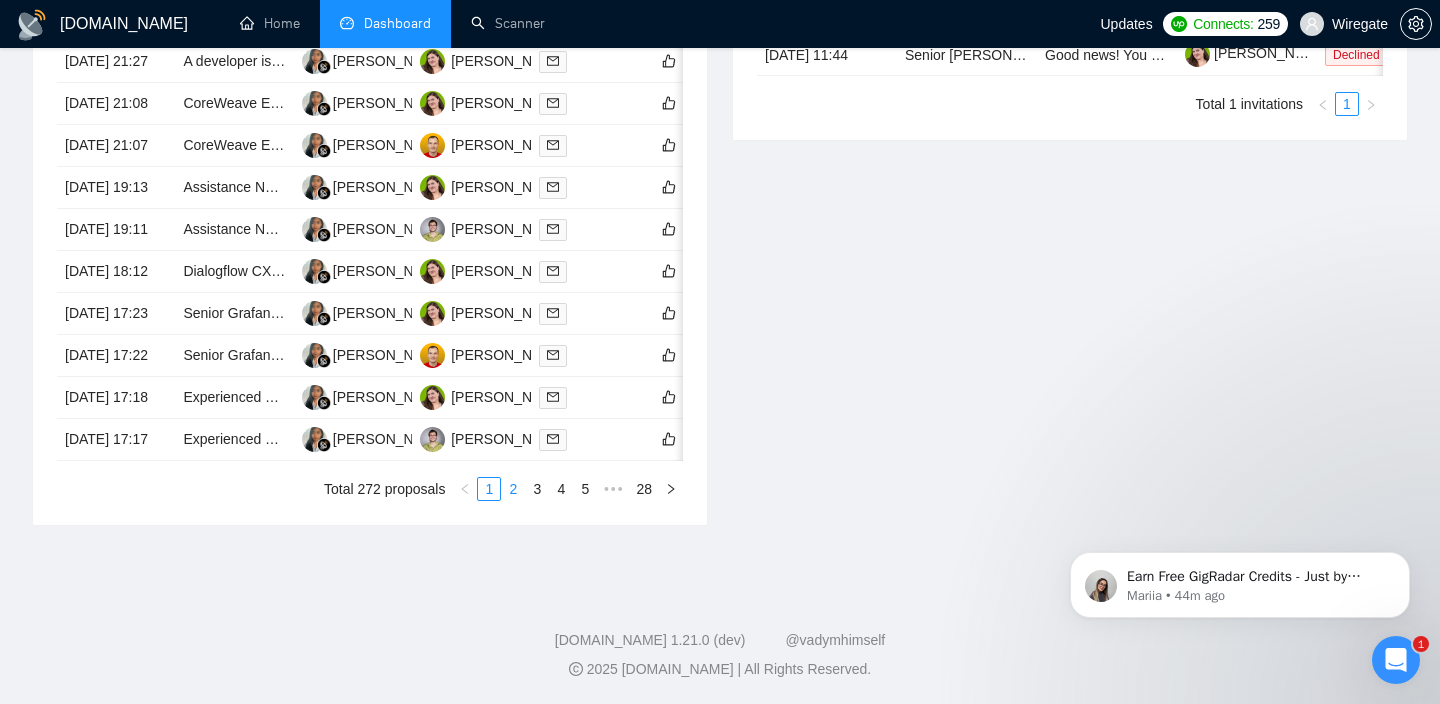click on "2" at bounding box center [513, 489] 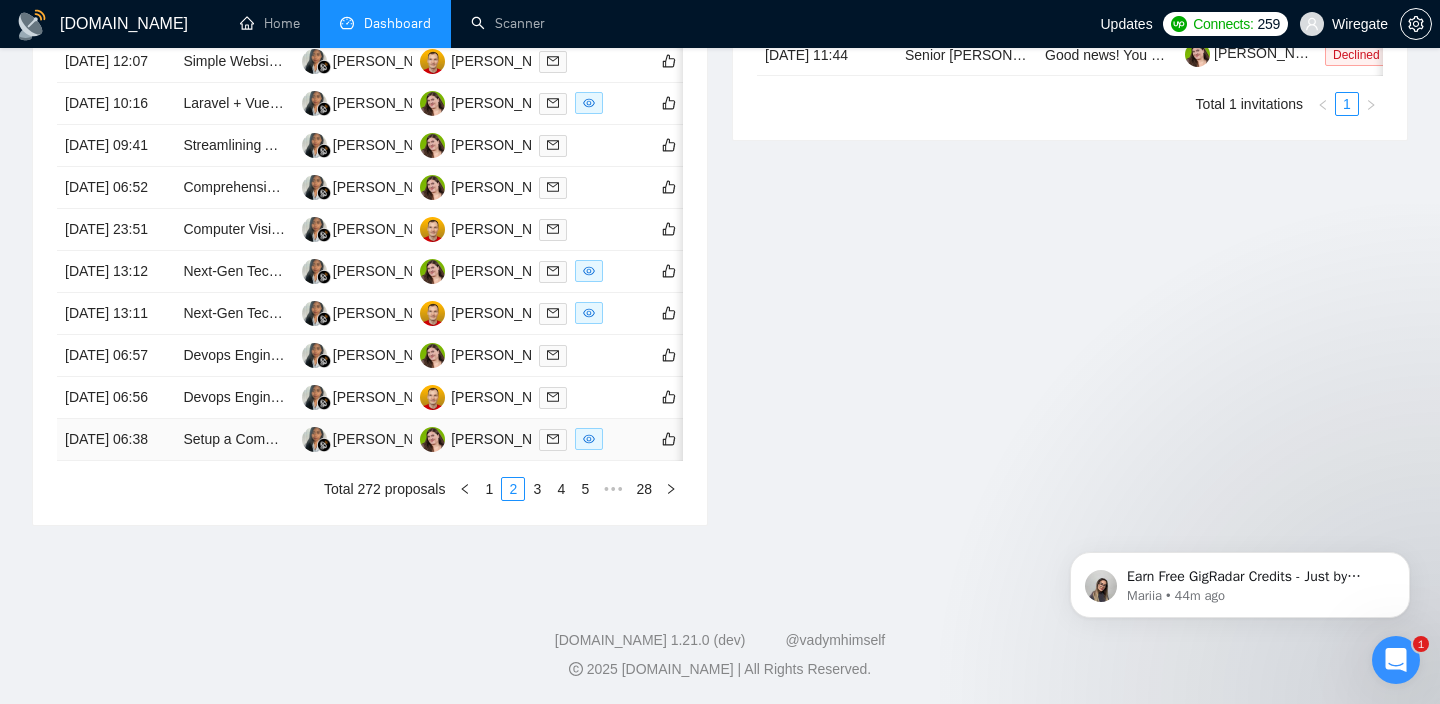 scroll, scrollTop: 1093, scrollLeft: 0, axis: vertical 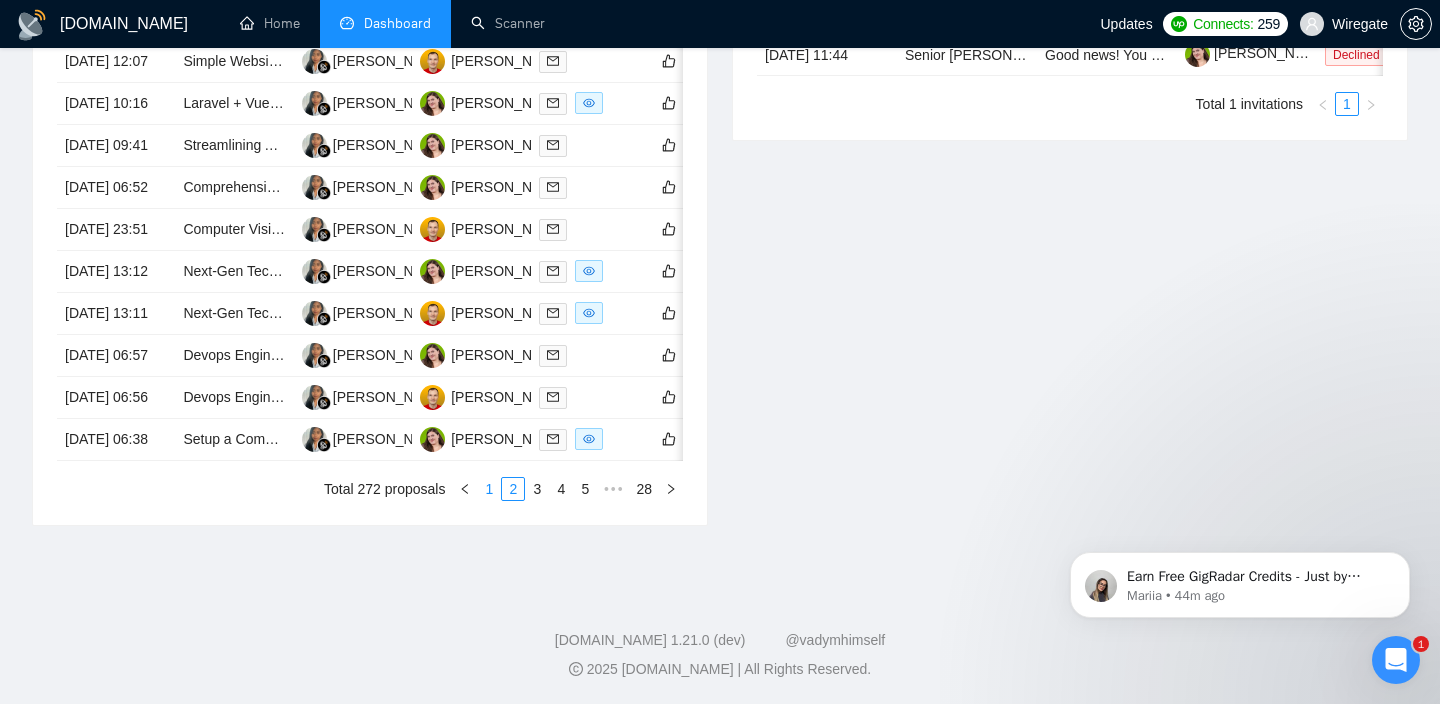 click on "1" at bounding box center (489, 489) 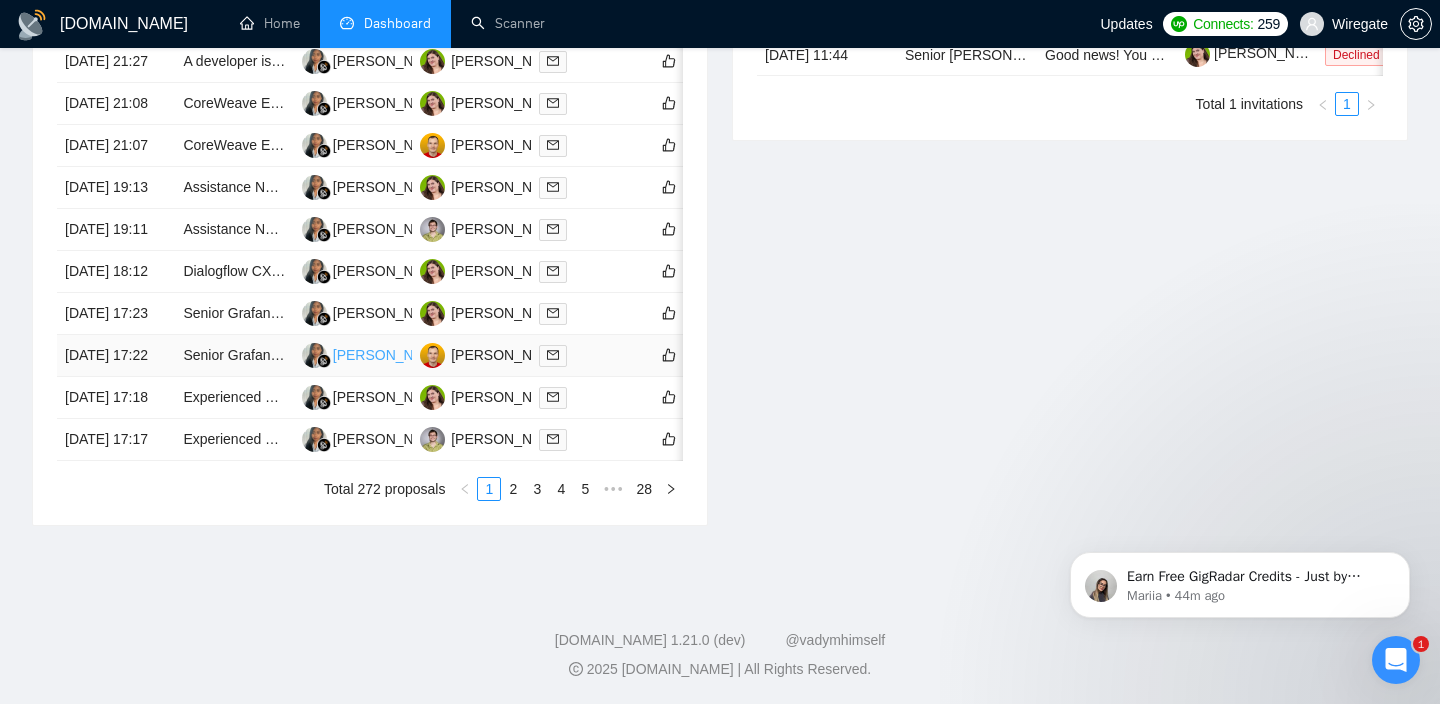 scroll, scrollTop: 971, scrollLeft: 0, axis: vertical 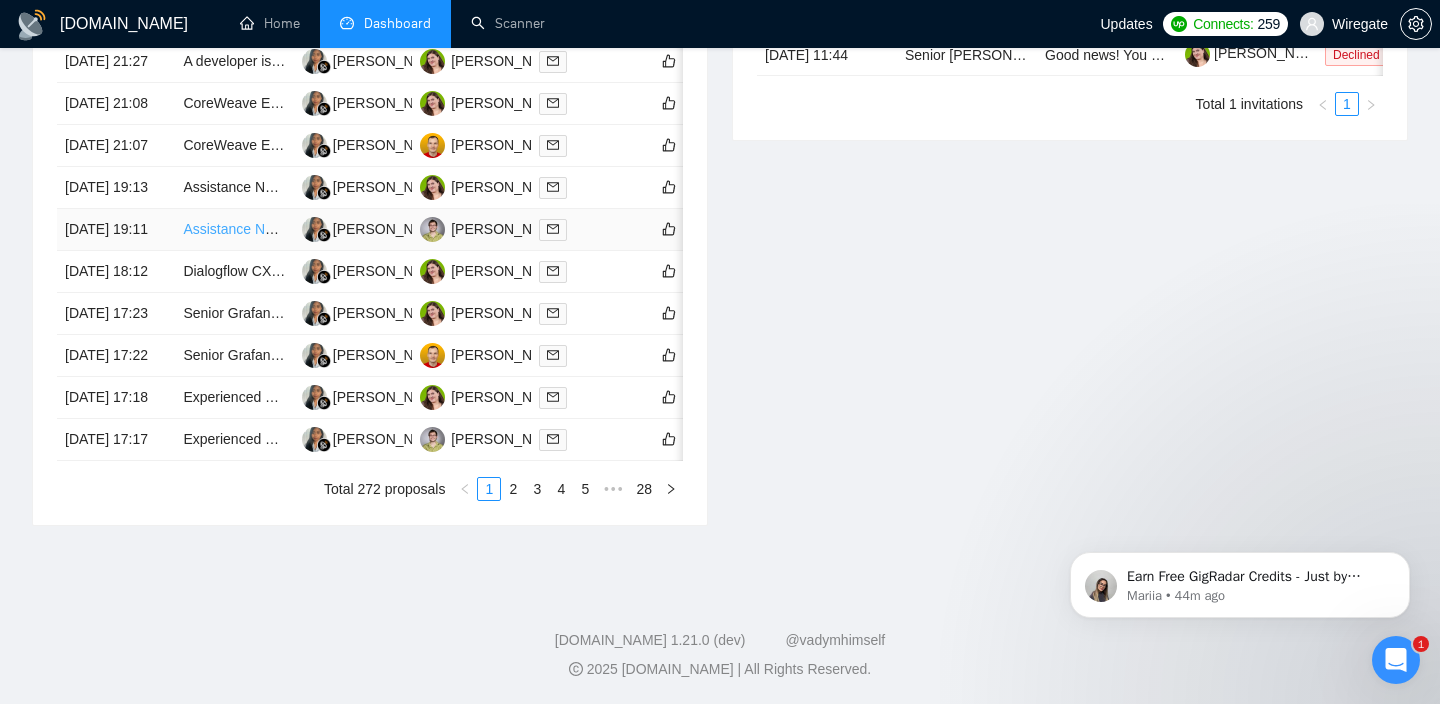 click on "Assistance Needed for Infrastructure of crypto payment on Laravel Sass Project" at bounding box center [430, 229] 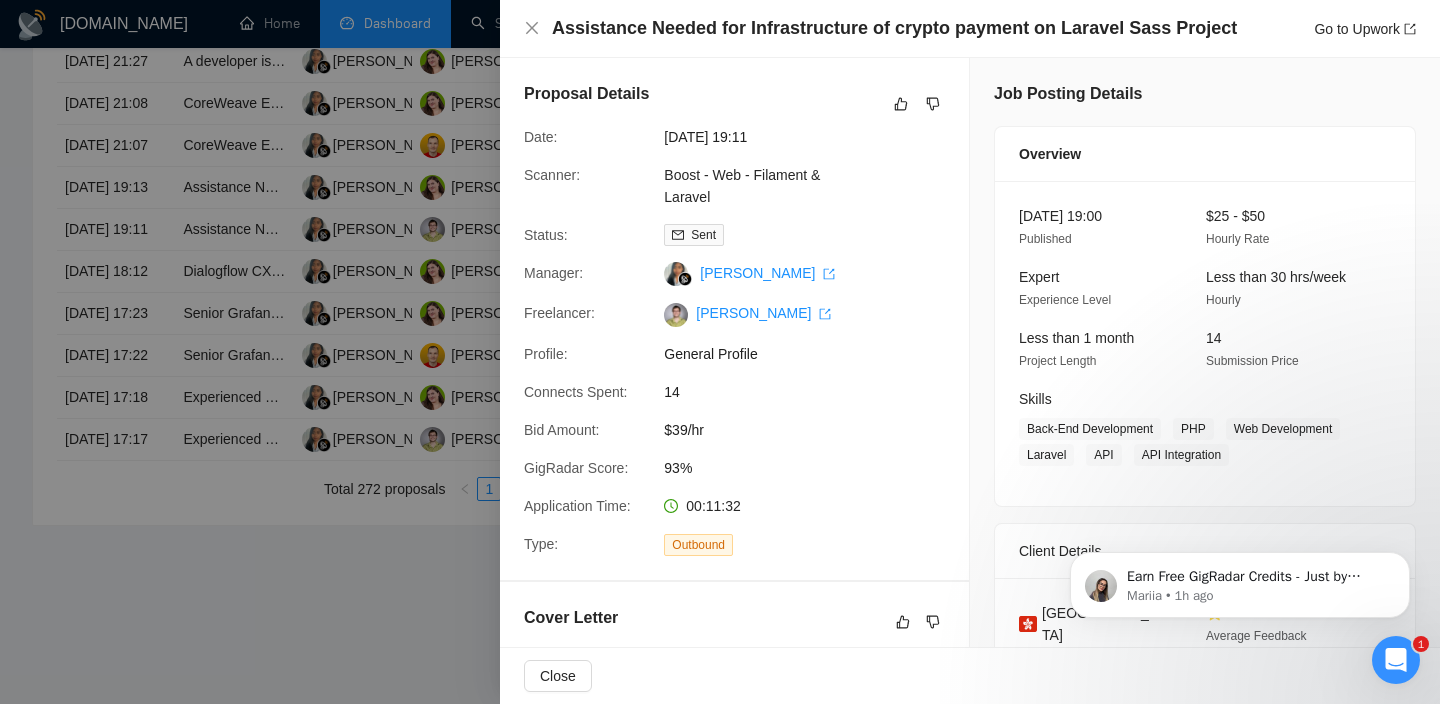 drag, startPoint x: 531, startPoint y: 19, endPoint x: 503, endPoint y: 56, distance: 46.400433 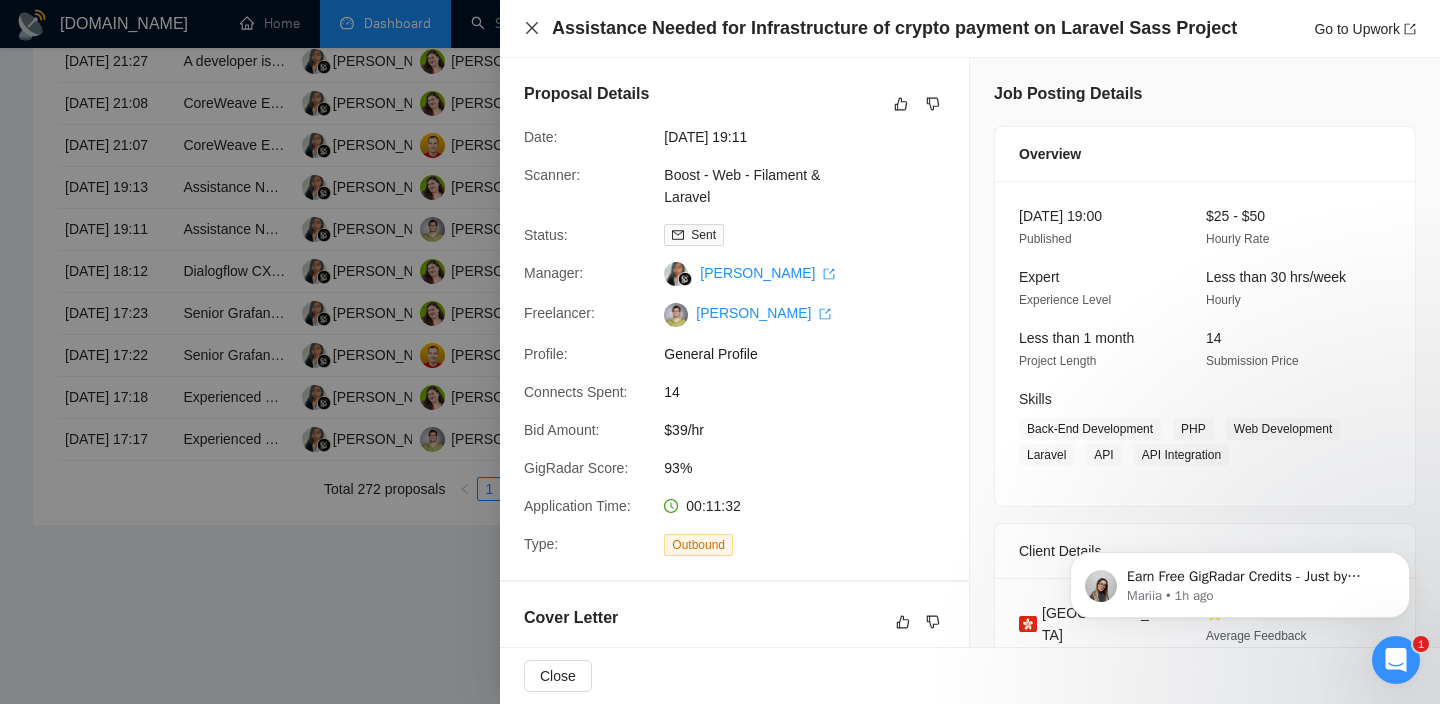 click 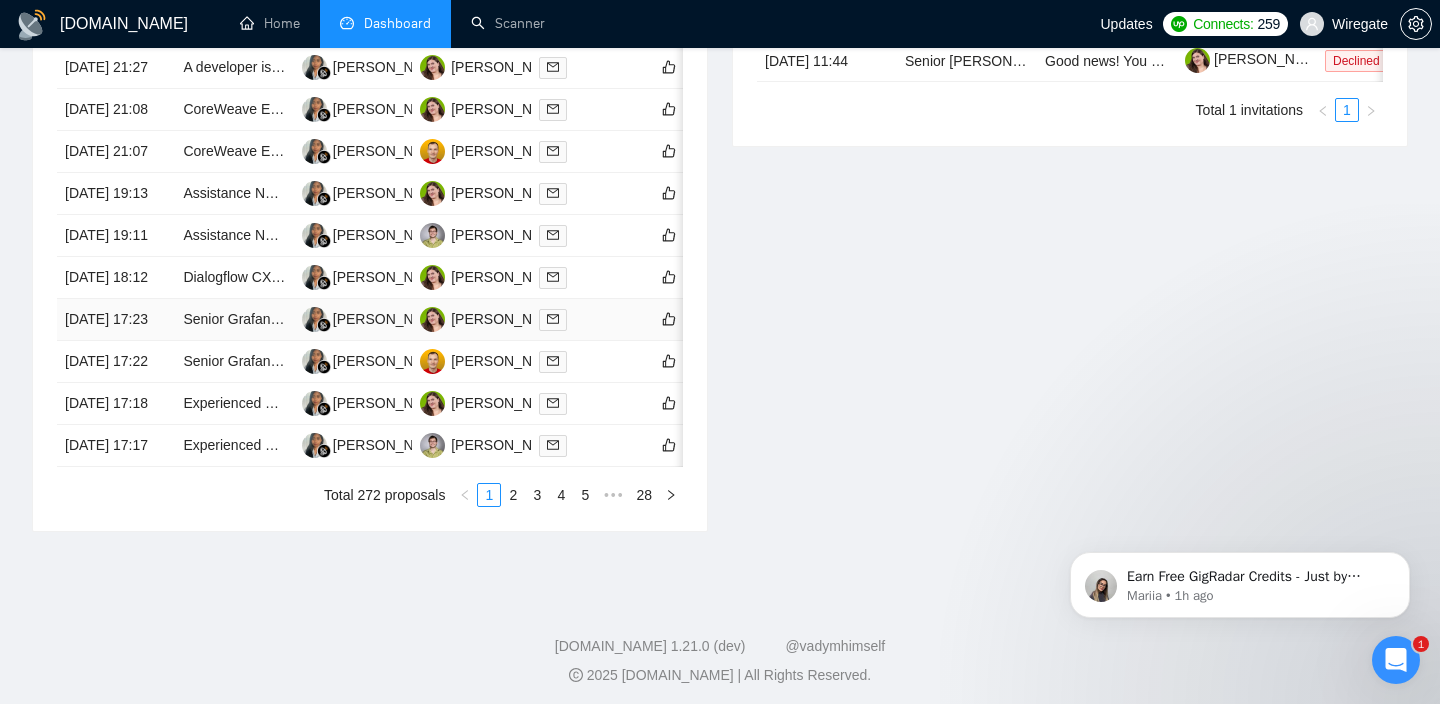 scroll, scrollTop: 892, scrollLeft: 0, axis: vertical 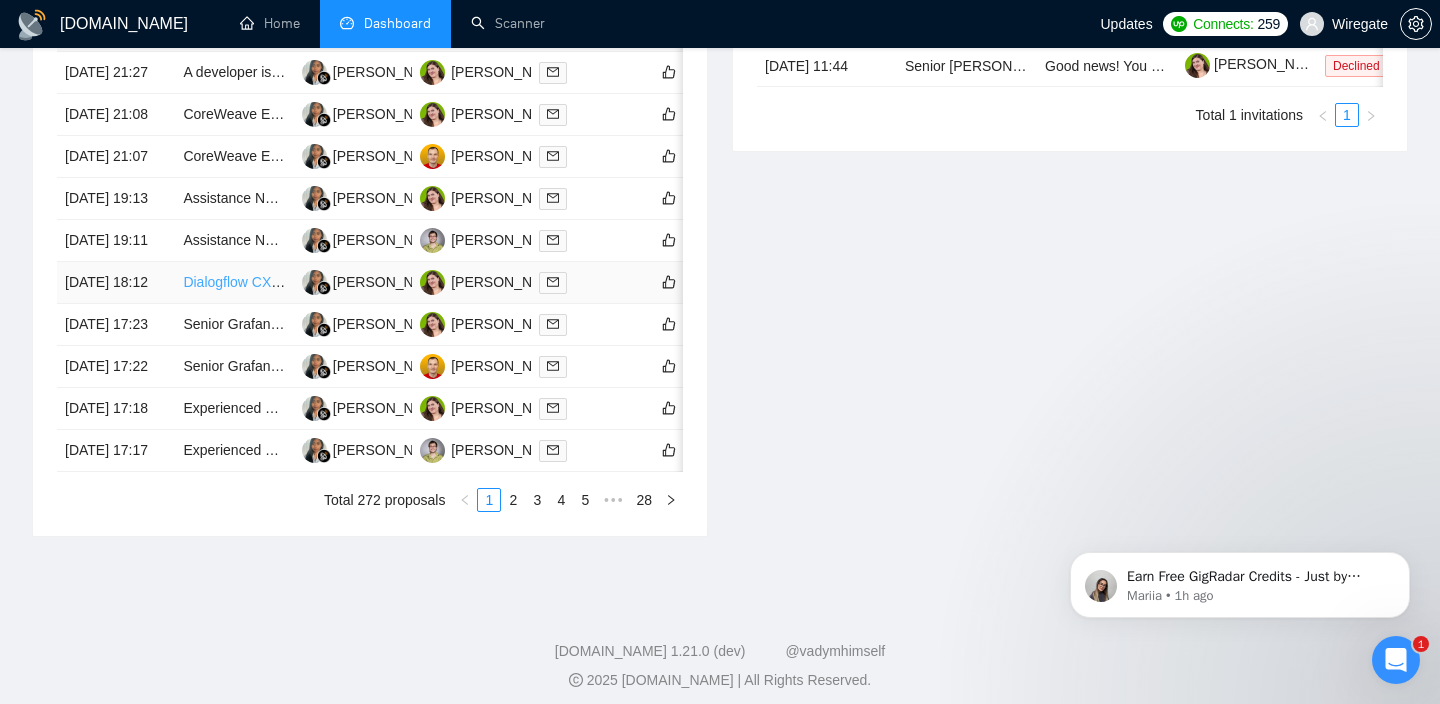 click on "Dialogflow CX Developer for Transport Booking & FAQ Chatbot" at bounding box center (378, 282) 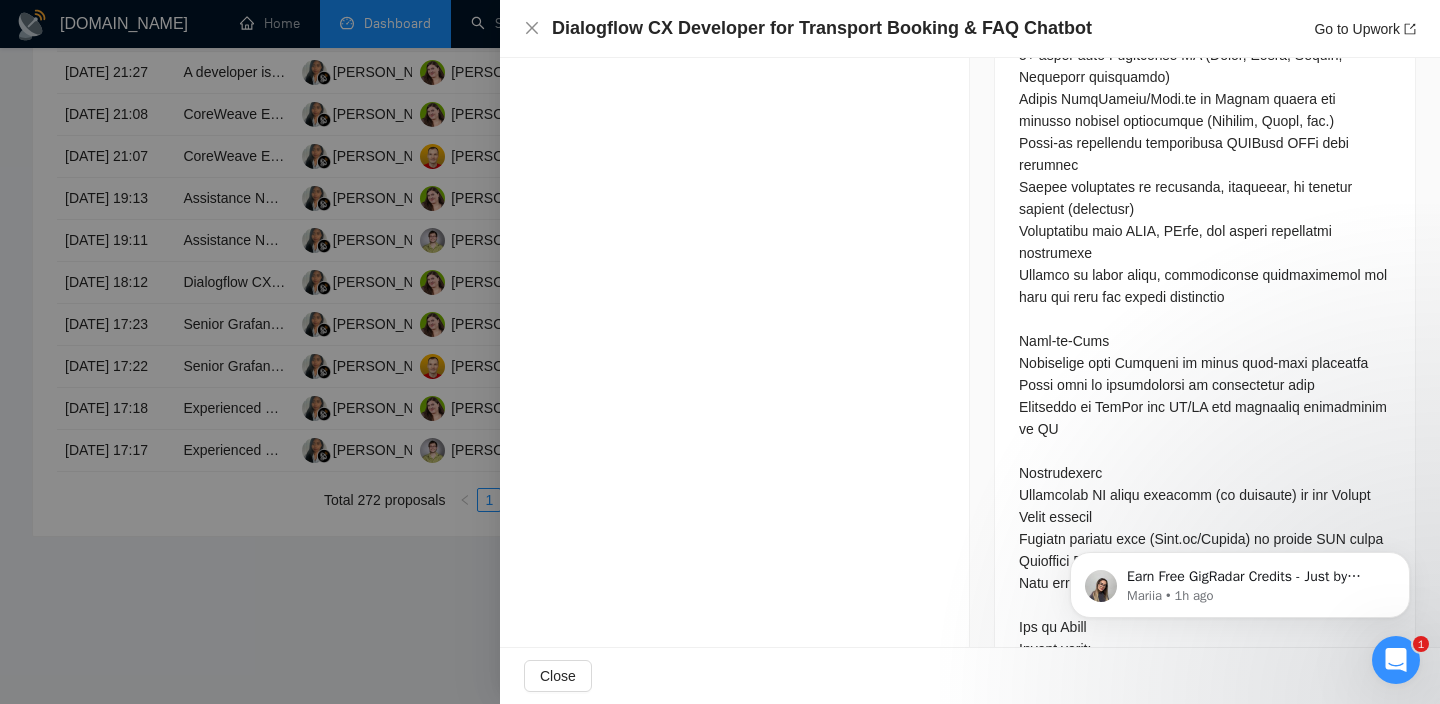 scroll, scrollTop: 2010, scrollLeft: 0, axis: vertical 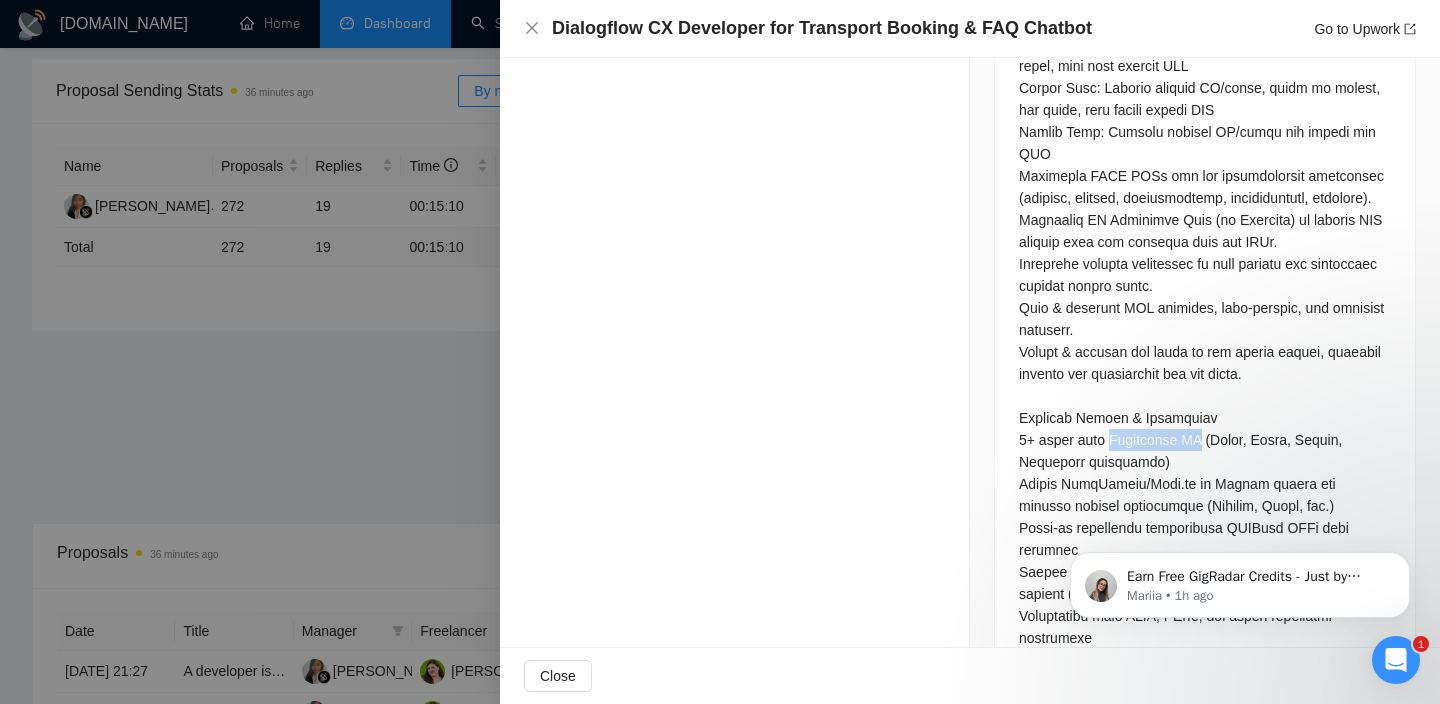 drag, startPoint x: 1108, startPoint y: 391, endPoint x: 1196, endPoint y: 390, distance: 88.005684 